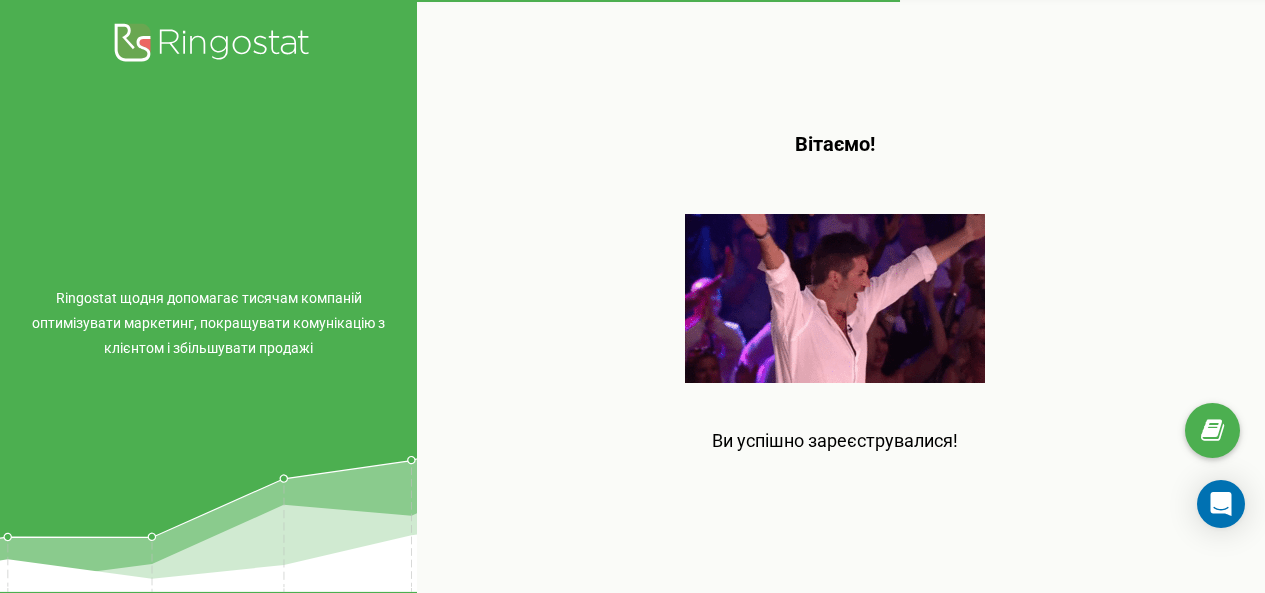 scroll, scrollTop: 0, scrollLeft: 0, axis: both 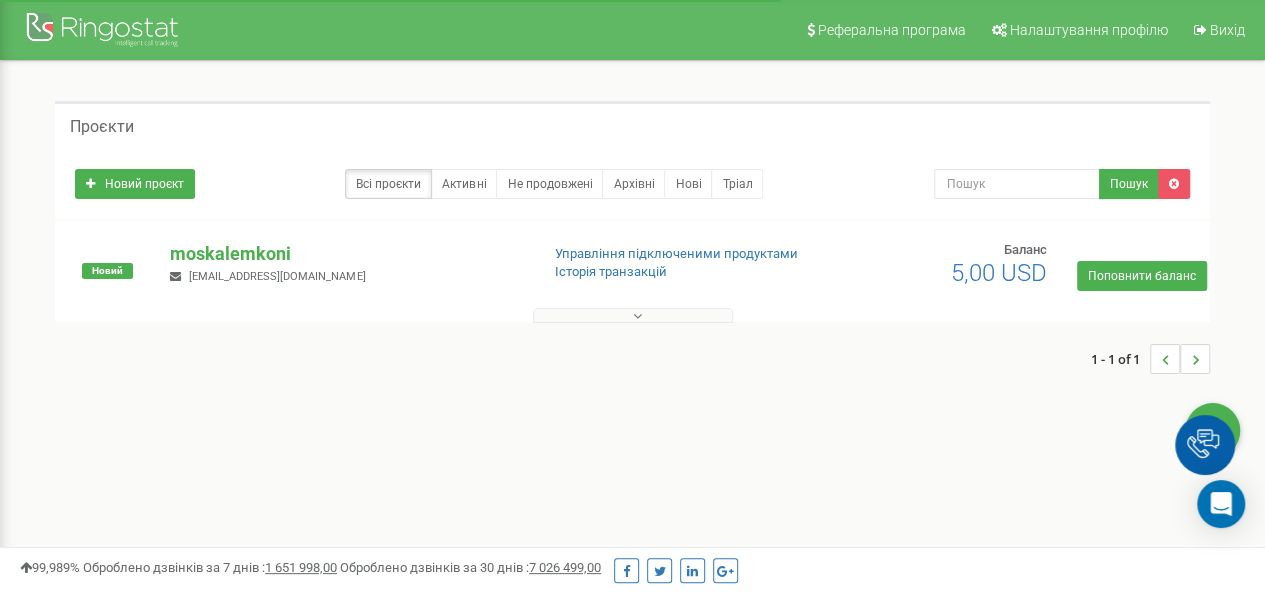 click at bounding box center [633, 315] 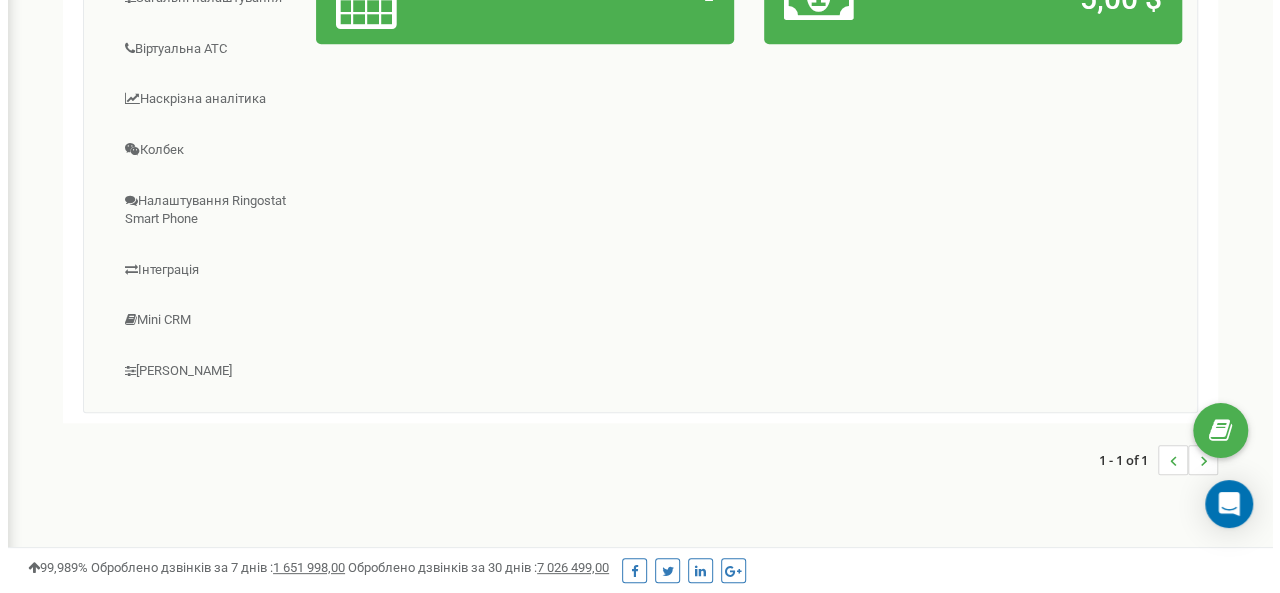 scroll, scrollTop: 0, scrollLeft: 0, axis: both 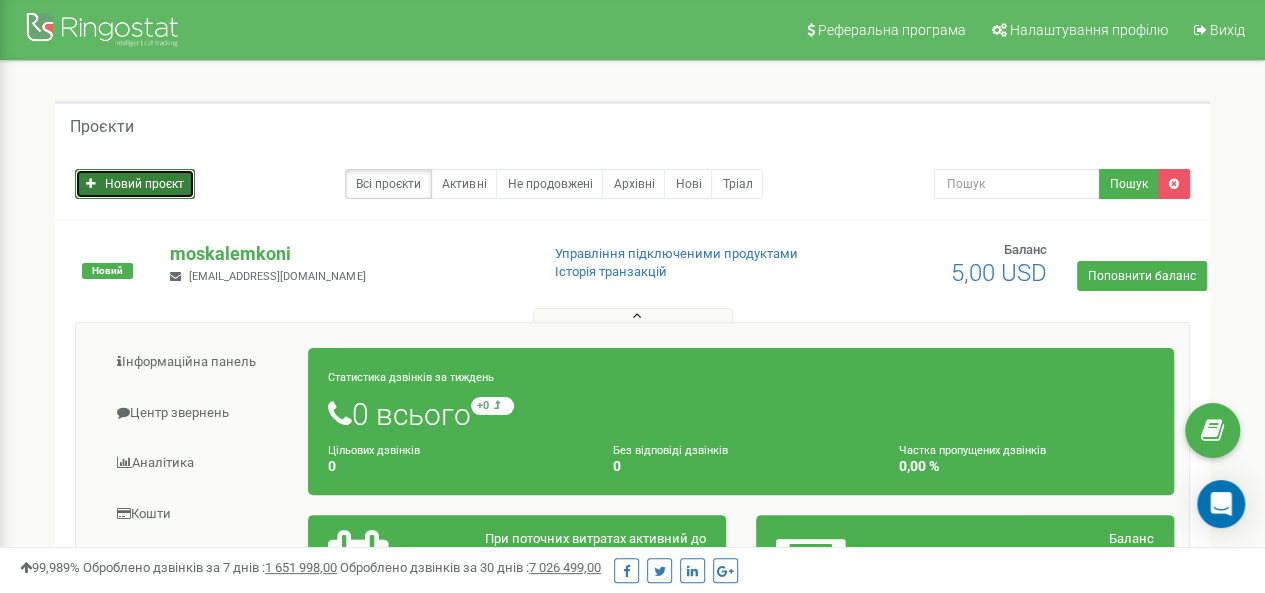 click on "Новий проєкт" at bounding box center (135, 184) 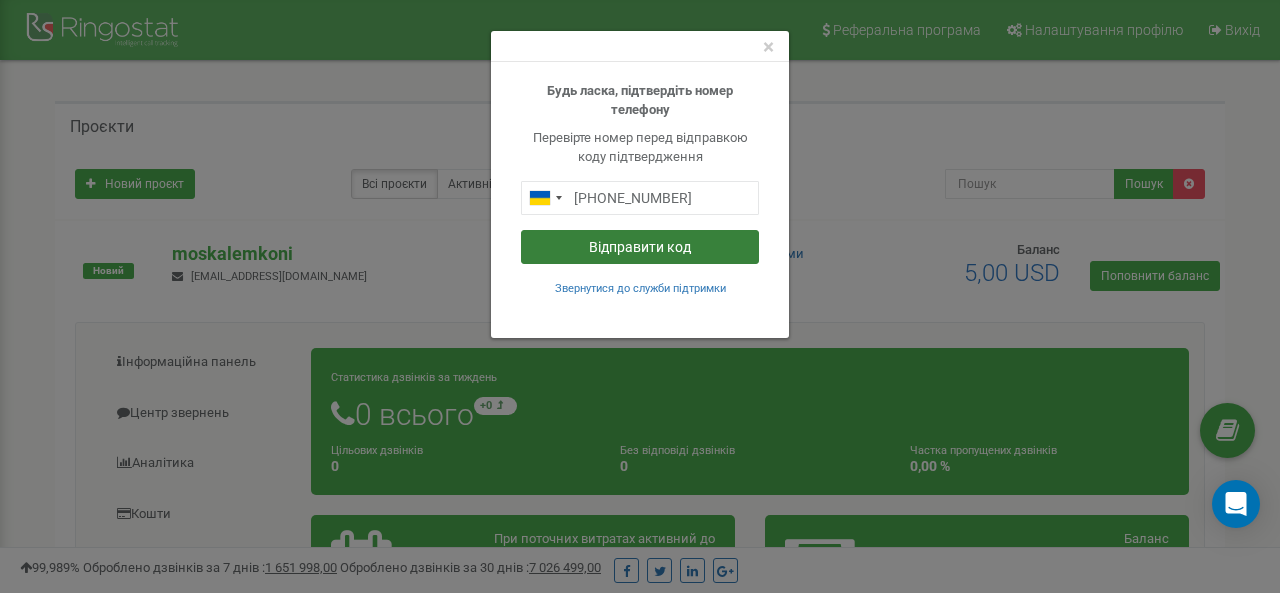 click on "Відправити код" at bounding box center (640, 247) 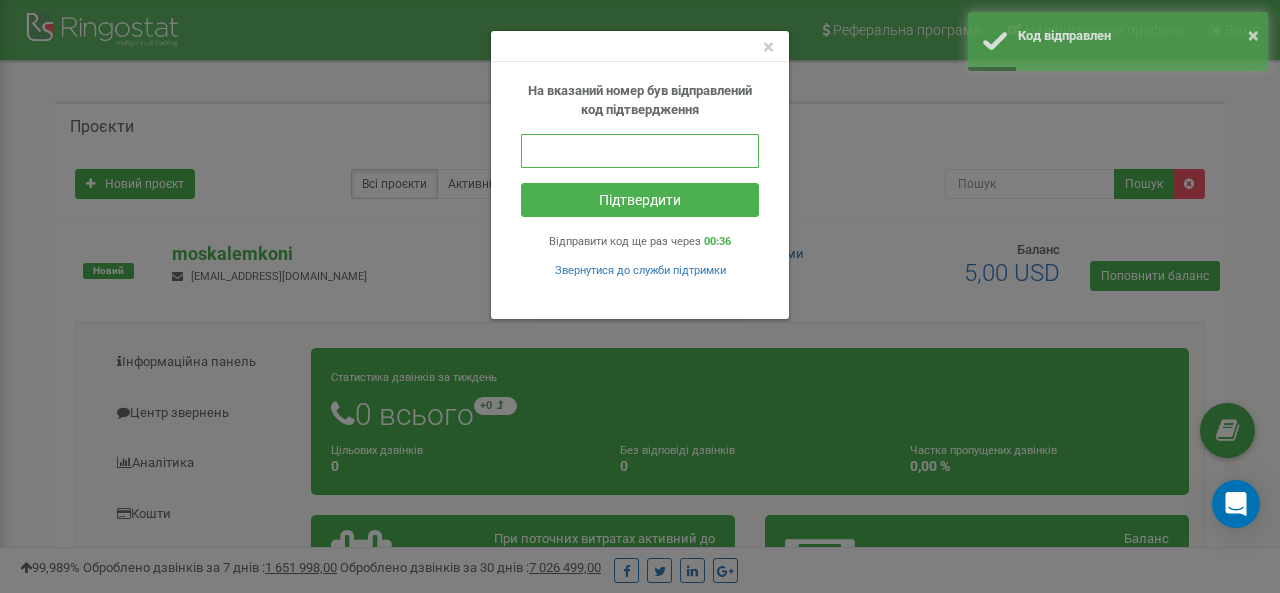 click at bounding box center [640, 151] 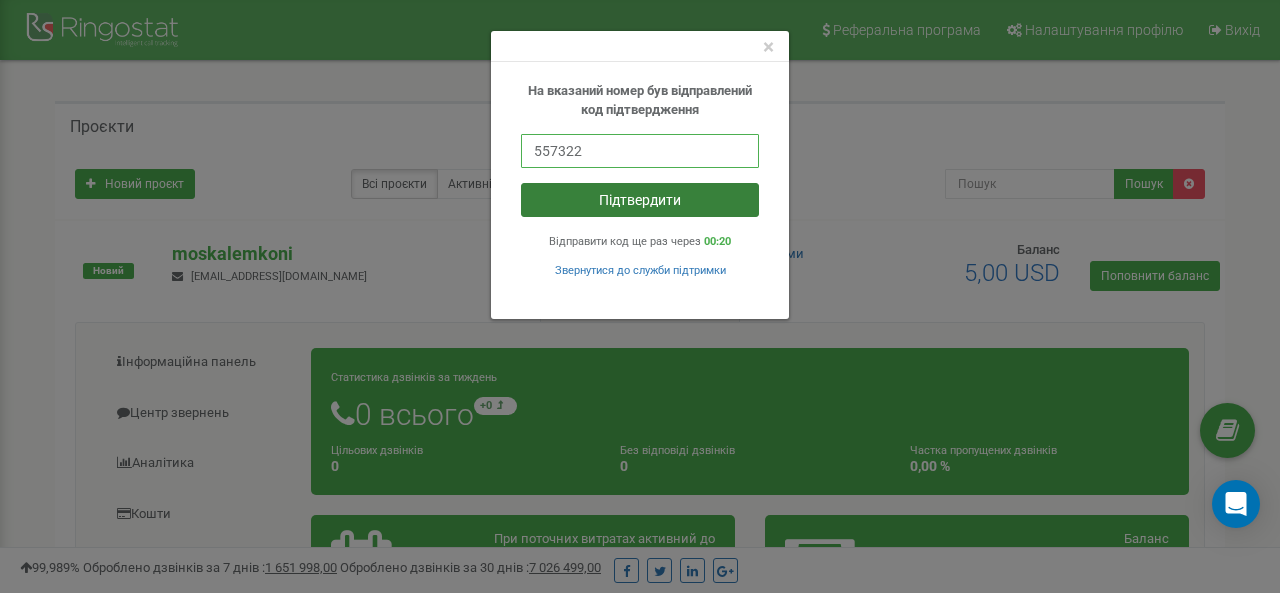 type on "557322" 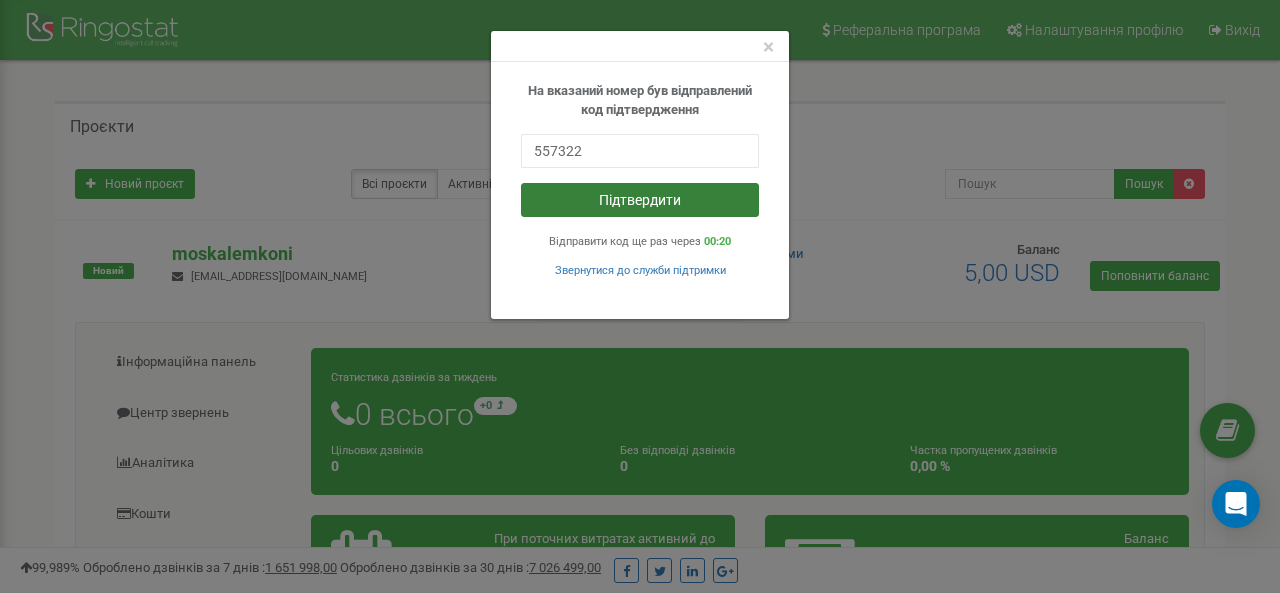 click on "Підтвердити" at bounding box center (640, 200) 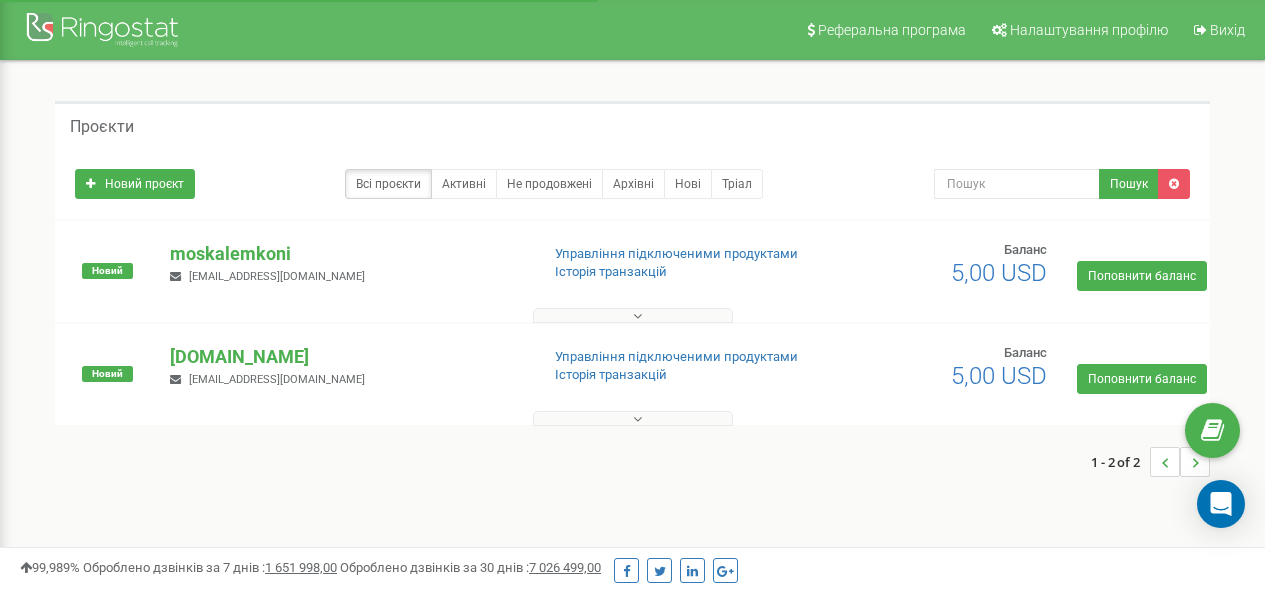 scroll, scrollTop: 0, scrollLeft: 0, axis: both 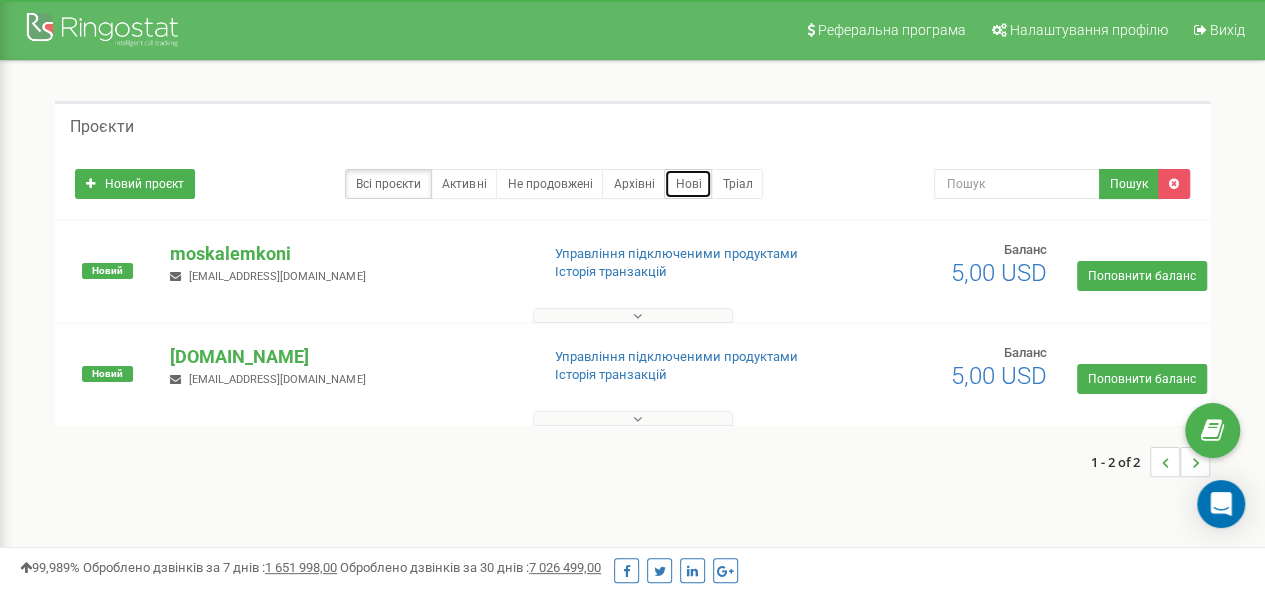 click on "Нові" at bounding box center [688, 184] 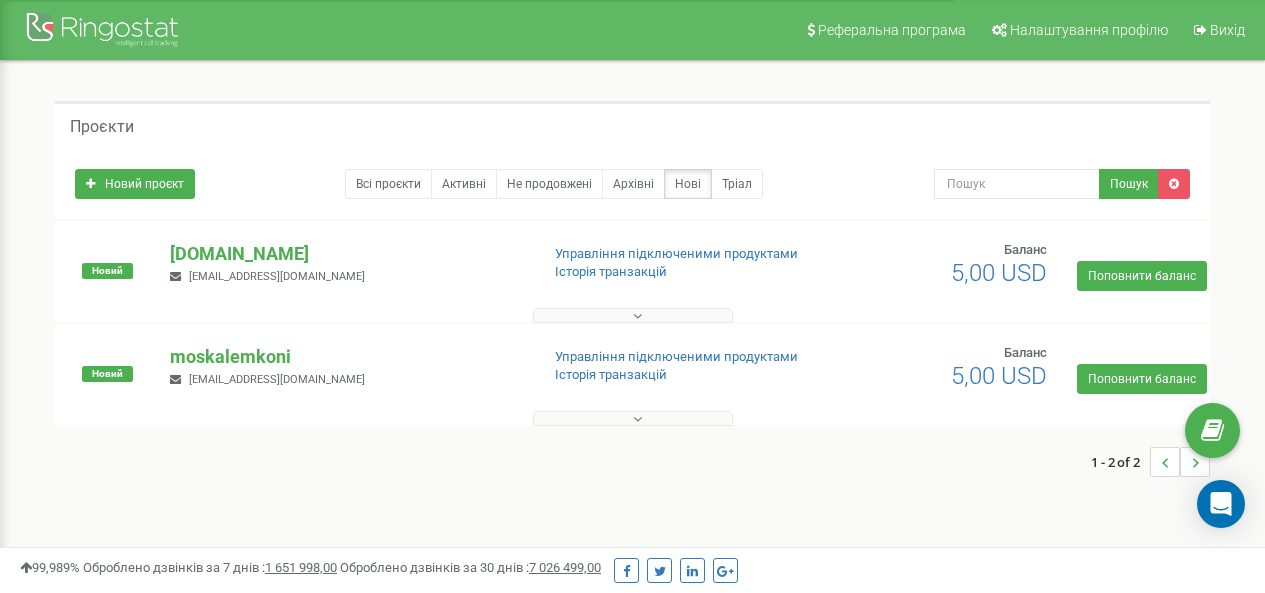 scroll, scrollTop: 0, scrollLeft: 0, axis: both 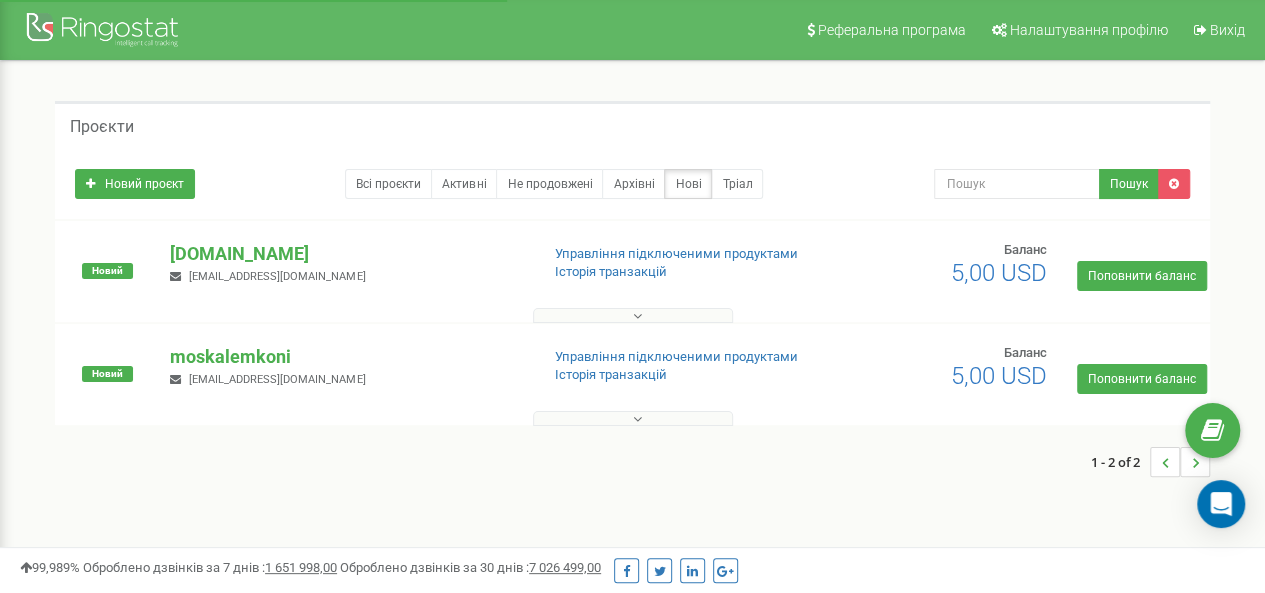 click at bounding box center [633, 315] 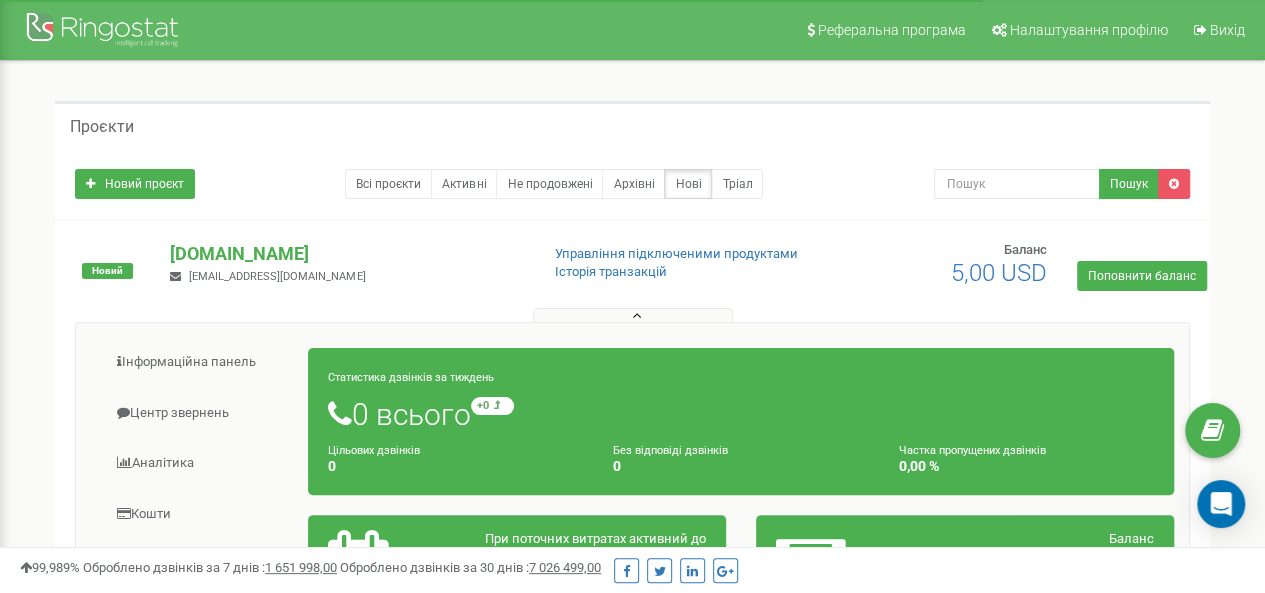 scroll, scrollTop: 566, scrollLeft: 0, axis: vertical 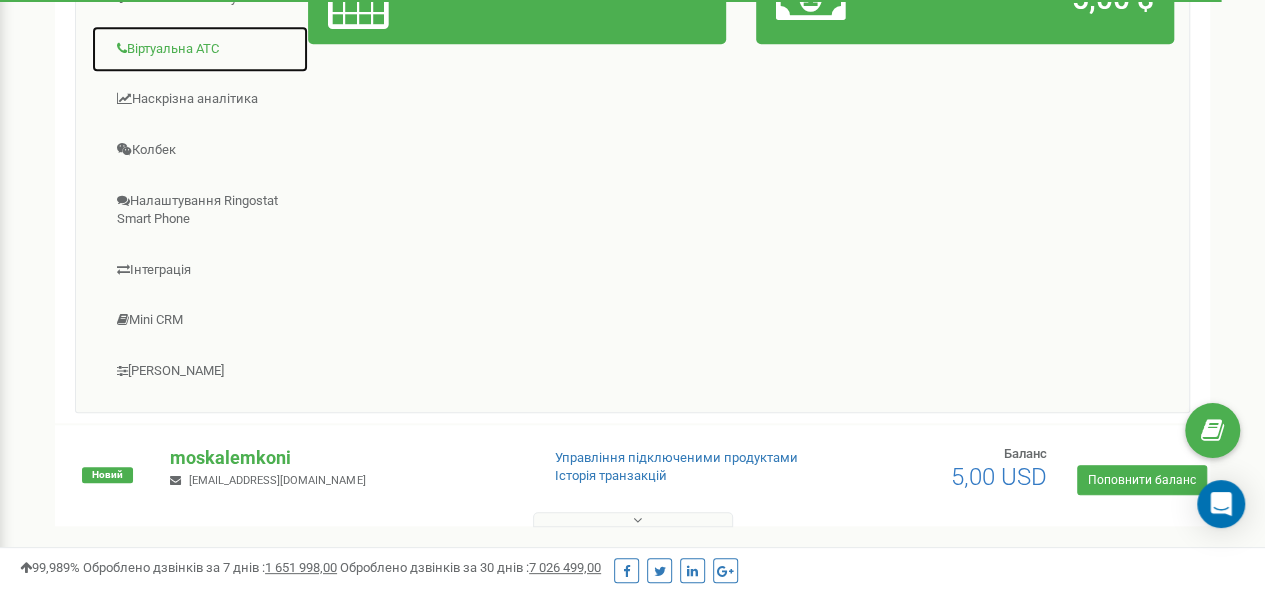 click on "Віртуальна АТС" at bounding box center [200, 49] 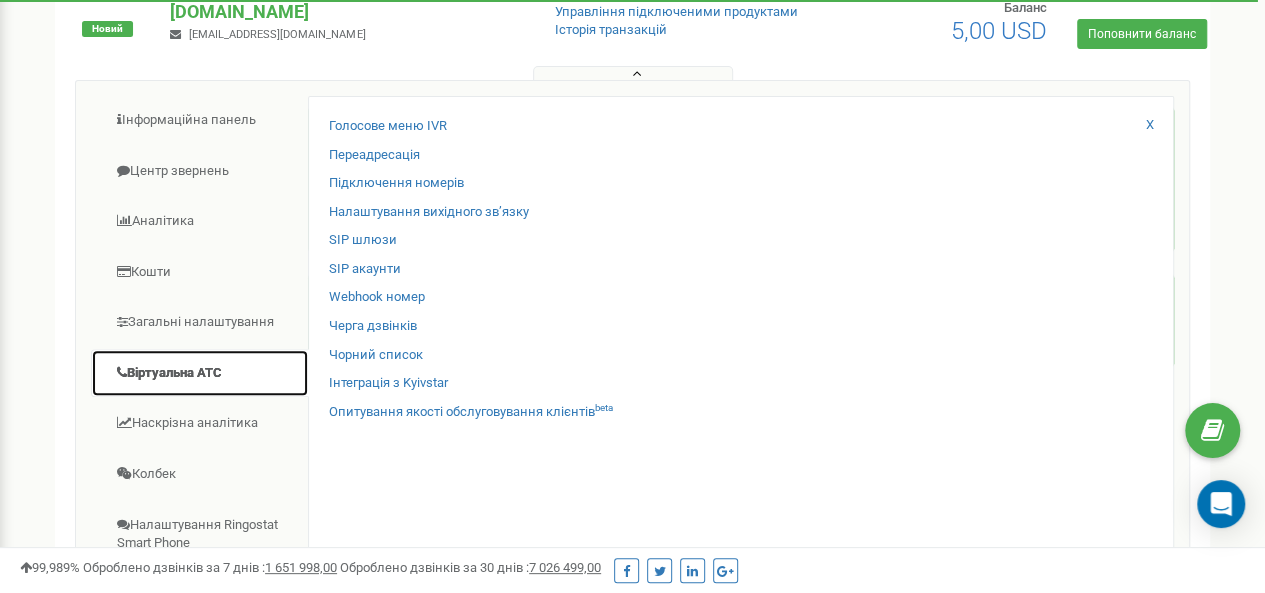 scroll, scrollTop: 232, scrollLeft: 0, axis: vertical 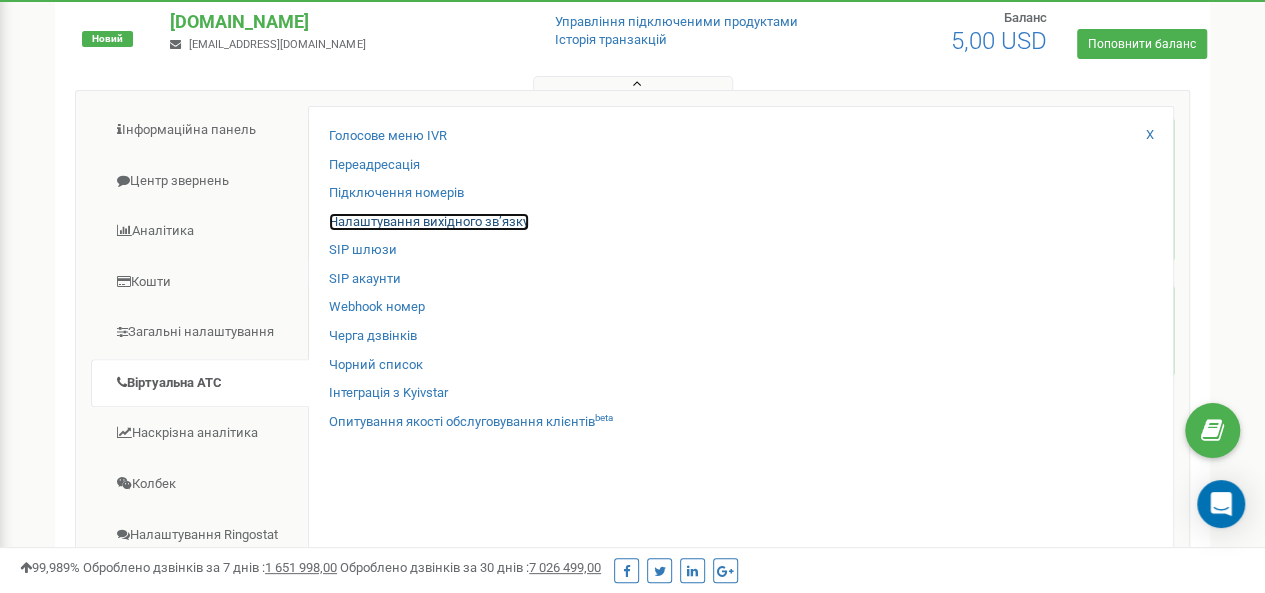 click on "Налаштування вихідного зв’язку" at bounding box center [429, 222] 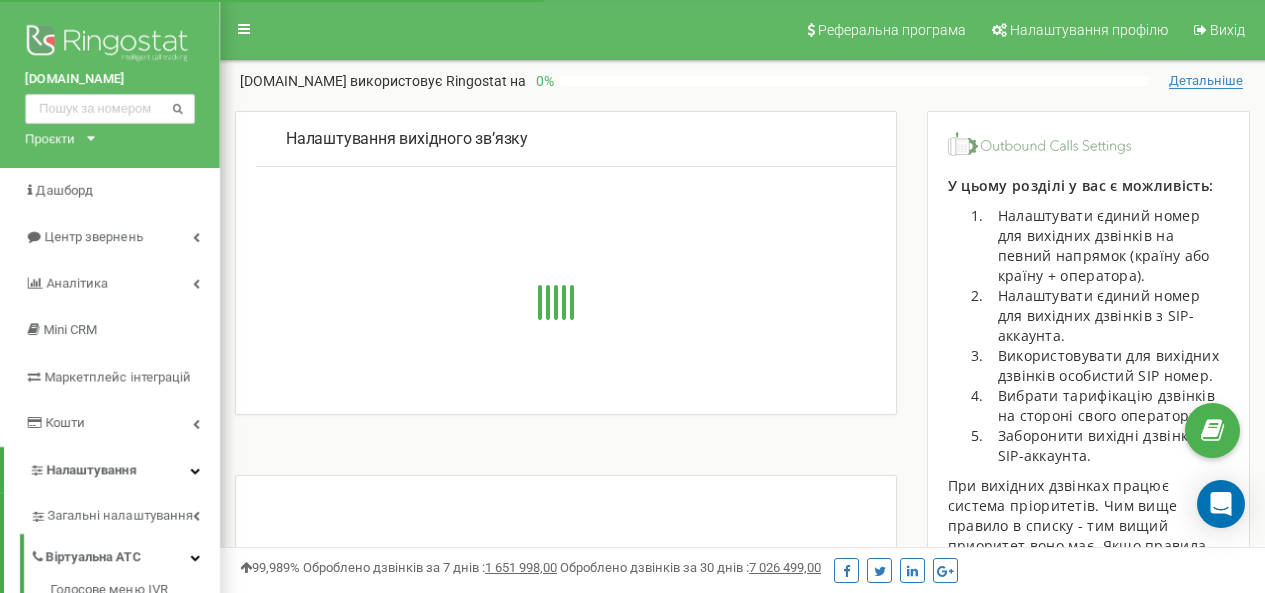 scroll, scrollTop: 0, scrollLeft: 0, axis: both 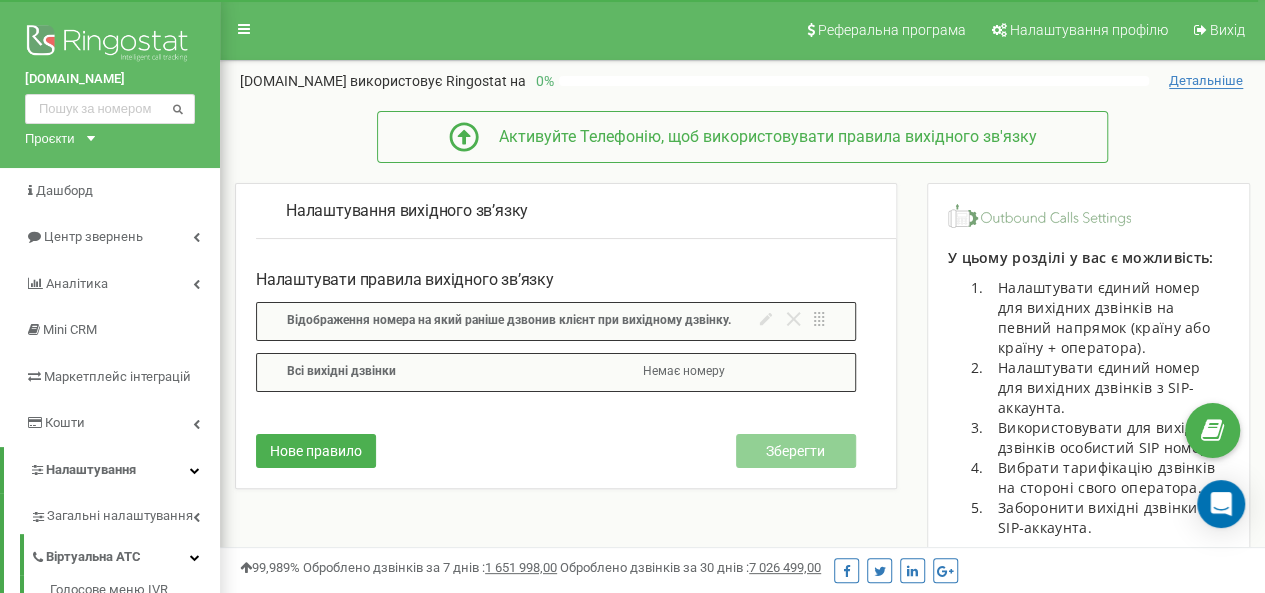 click on "Відображення номера на який раніше дзвонив клієнт при вихідному дзвінку." at bounding box center [556, 321] 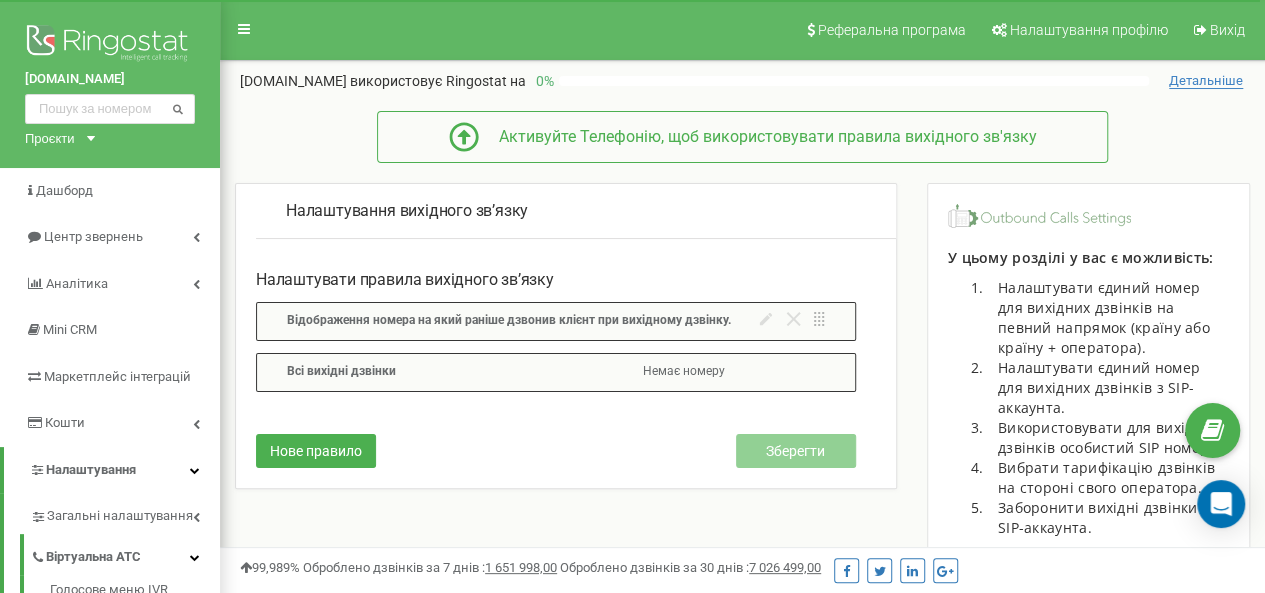 click on "Відображення номера на який раніше дзвонив клієнт при вихідному дзвінку." at bounding box center [509, 320] 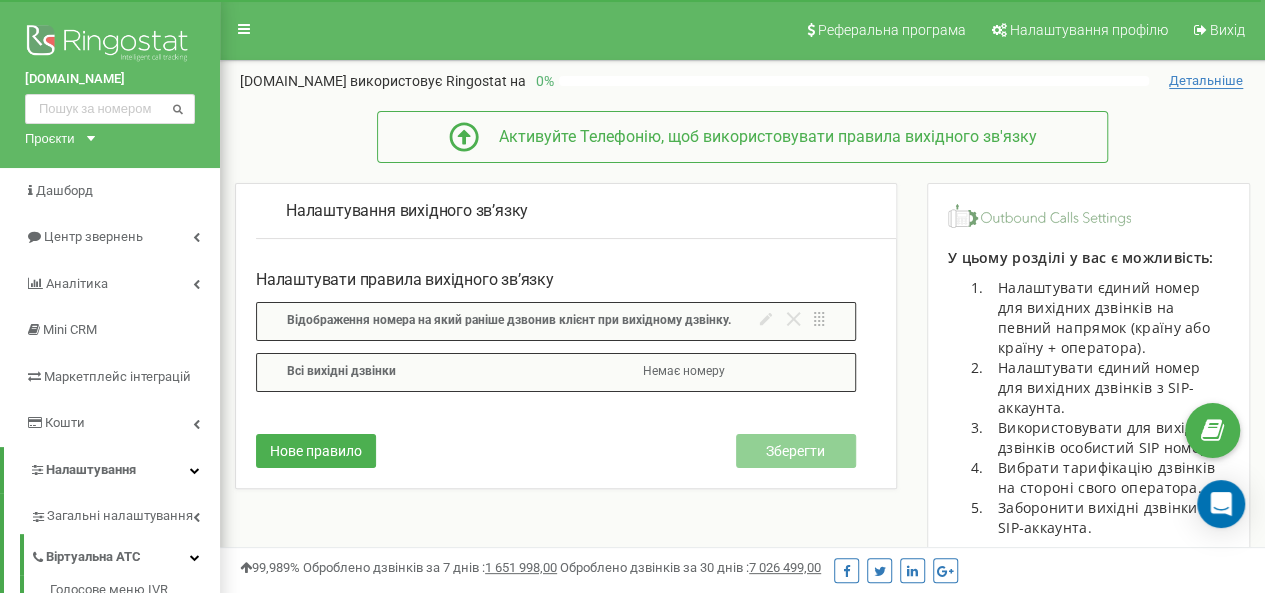 click on "Відображення номера на який раніше дзвонив клієнт при вихідному дзвінку." at bounding box center (509, 320) 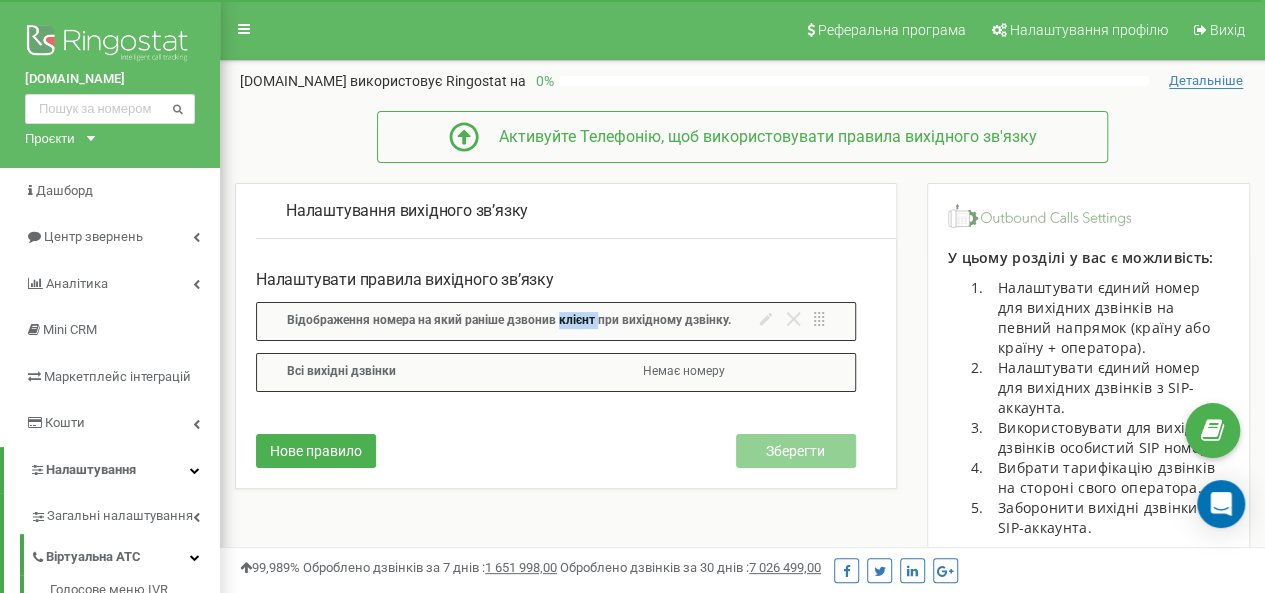 click on "Відображення номера на який раніше дзвонив клієнт при вихідному дзвінку." at bounding box center [509, 320] 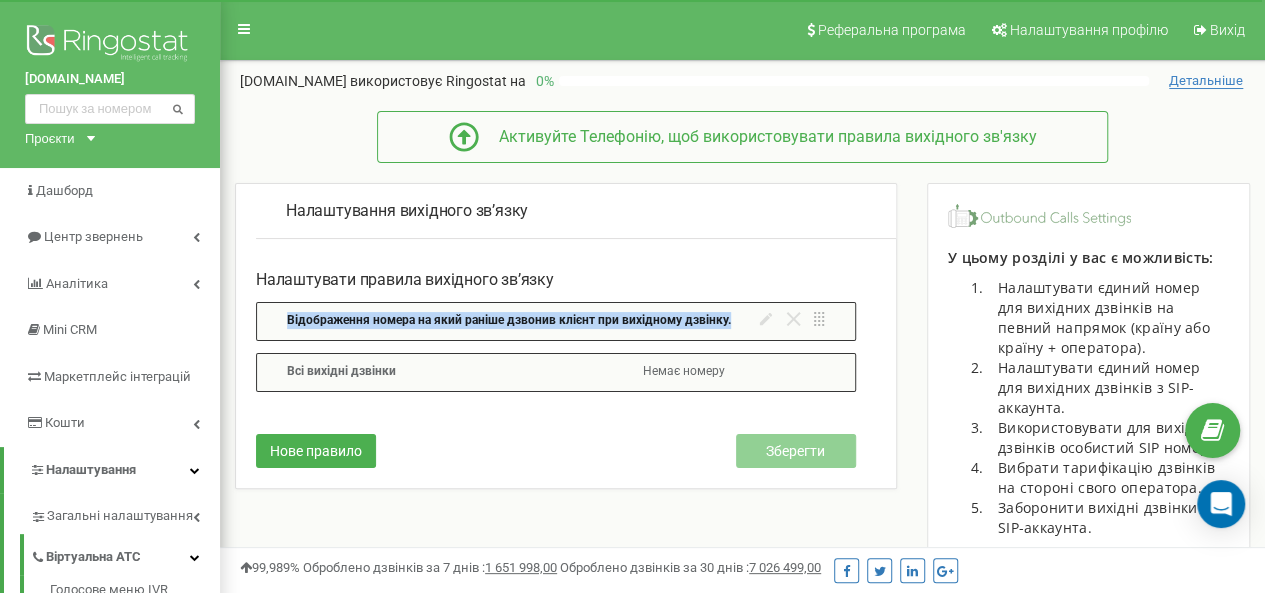 click on "Відображення номера на який раніше дзвонив клієнт при вихідному дзвінку." at bounding box center [509, 320] 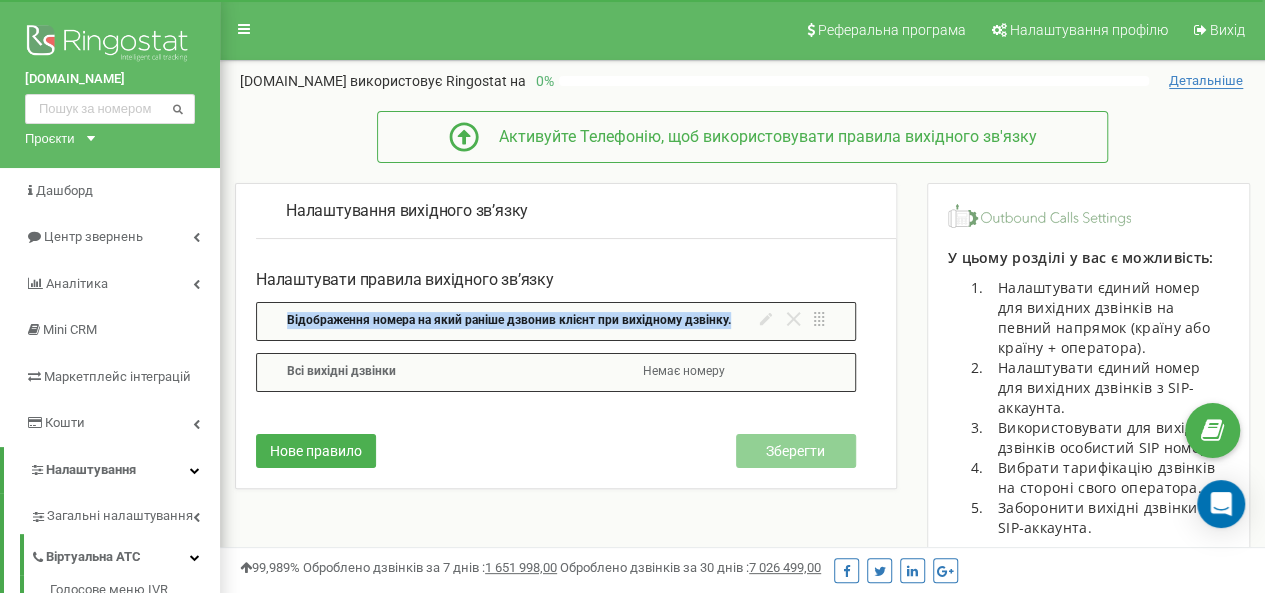 click on "Відображення номера на який раніше дзвонив клієнт при вихідному дзвінку." at bounding box center [509, 320] 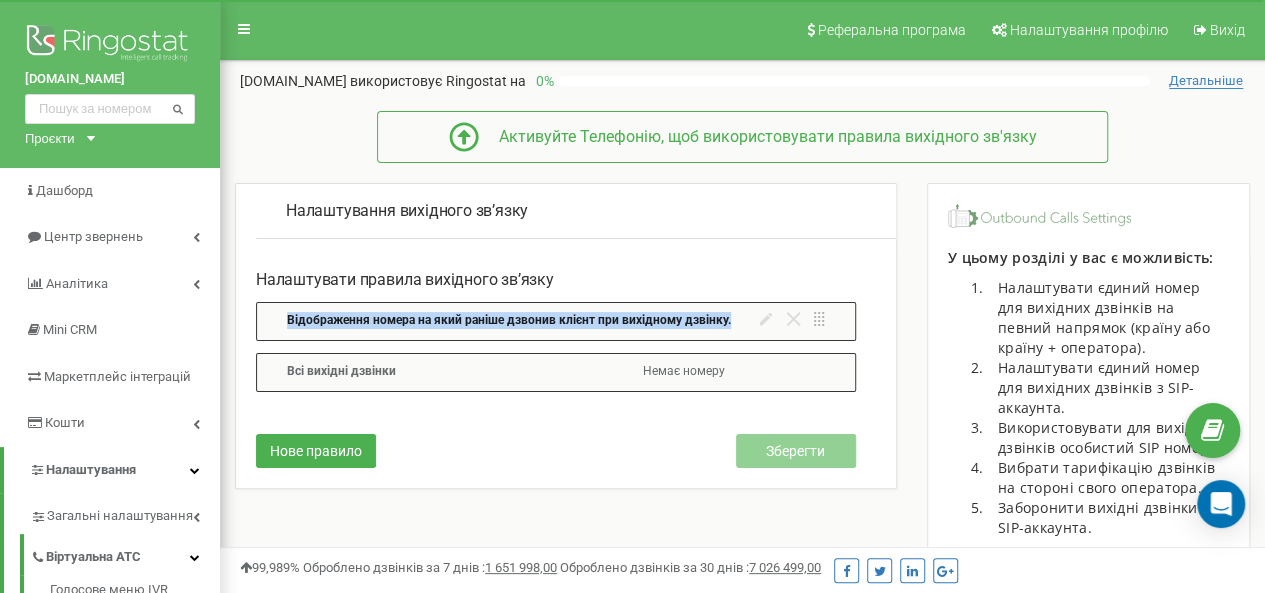 click on "Відображення номера на який раніше дзвонив клієнт при вихідному дзвінку." at bounding box center [509, 320] 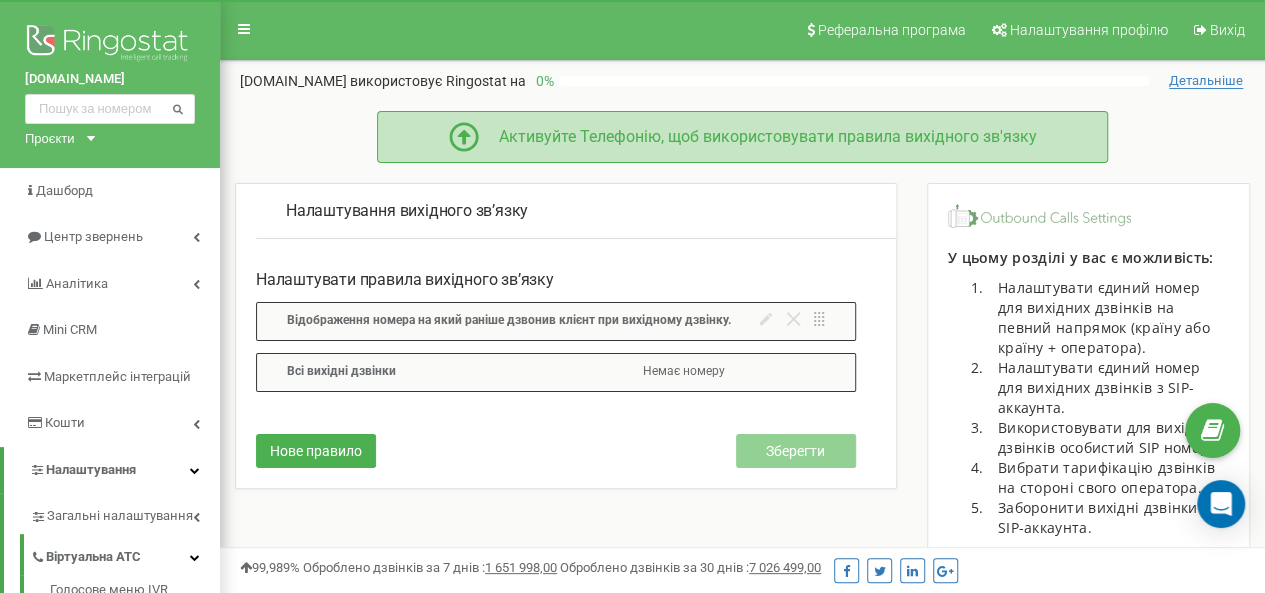 click on "Активуйте Телефонію, щоб використовувати правила вихідного зв'язку" at bounding box center [758, 137] 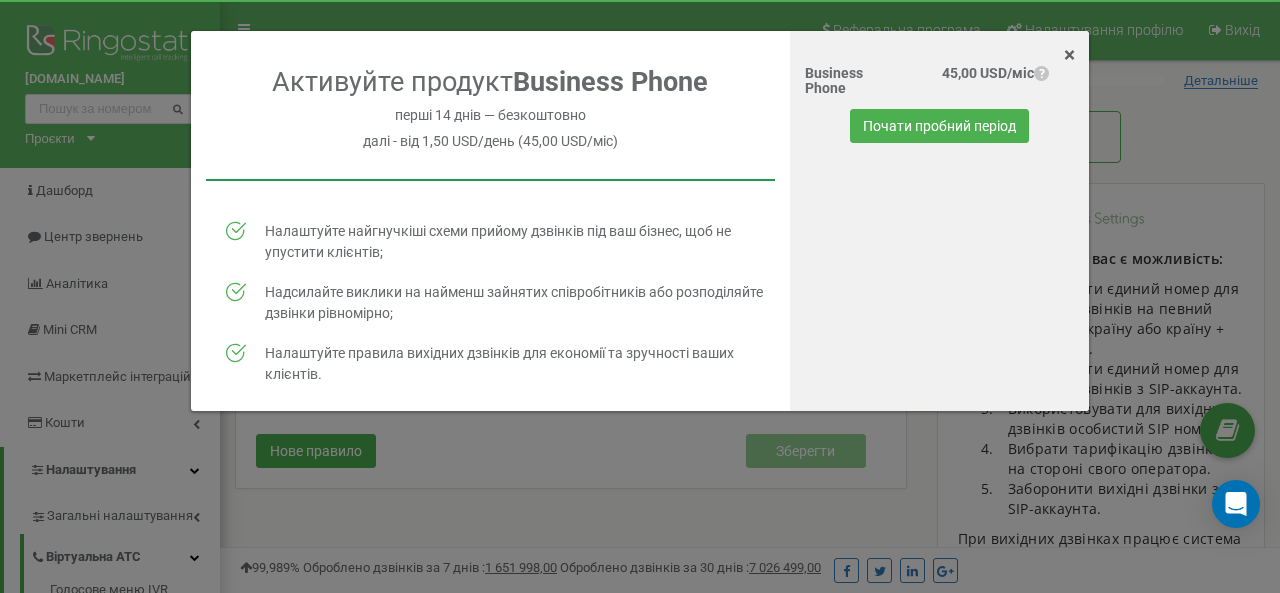click on "×" at bounding box center (1069, 55) 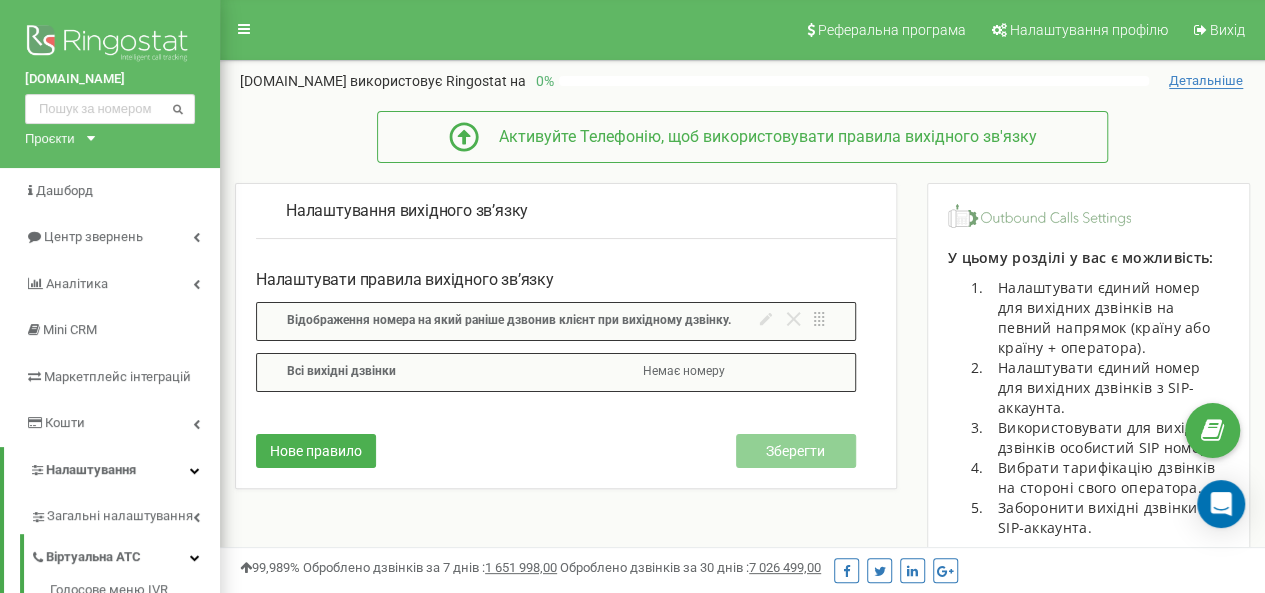click on "Проєкти" at bounding box center (50, 138) 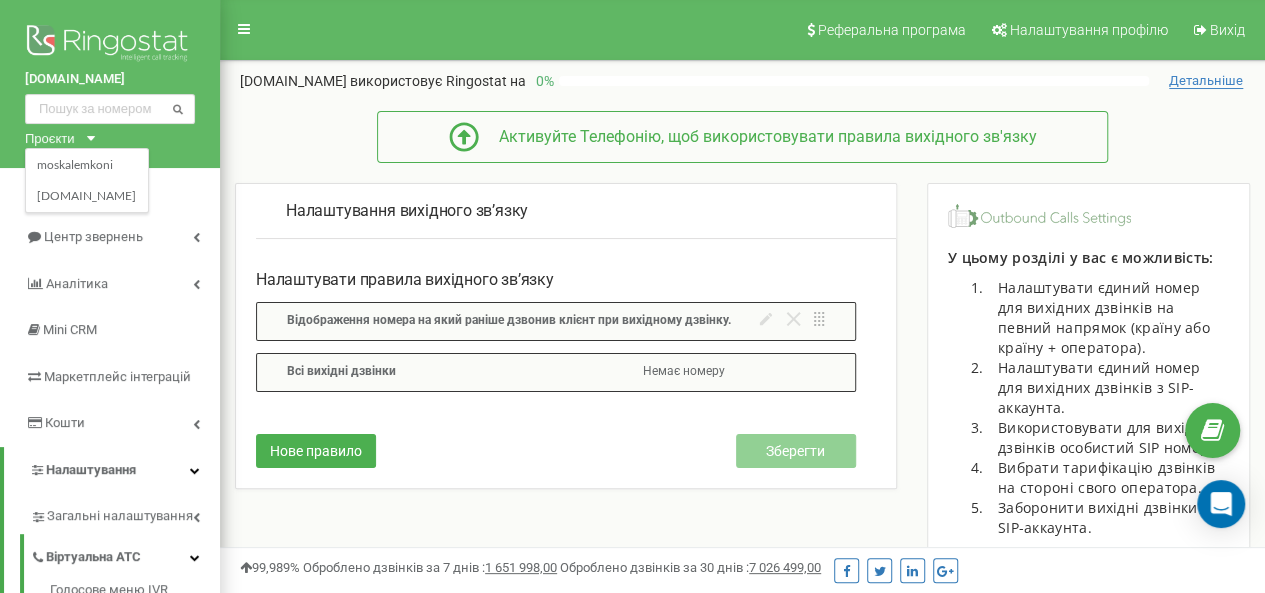 click on "Проєкти" at bounding box center [50, 138] 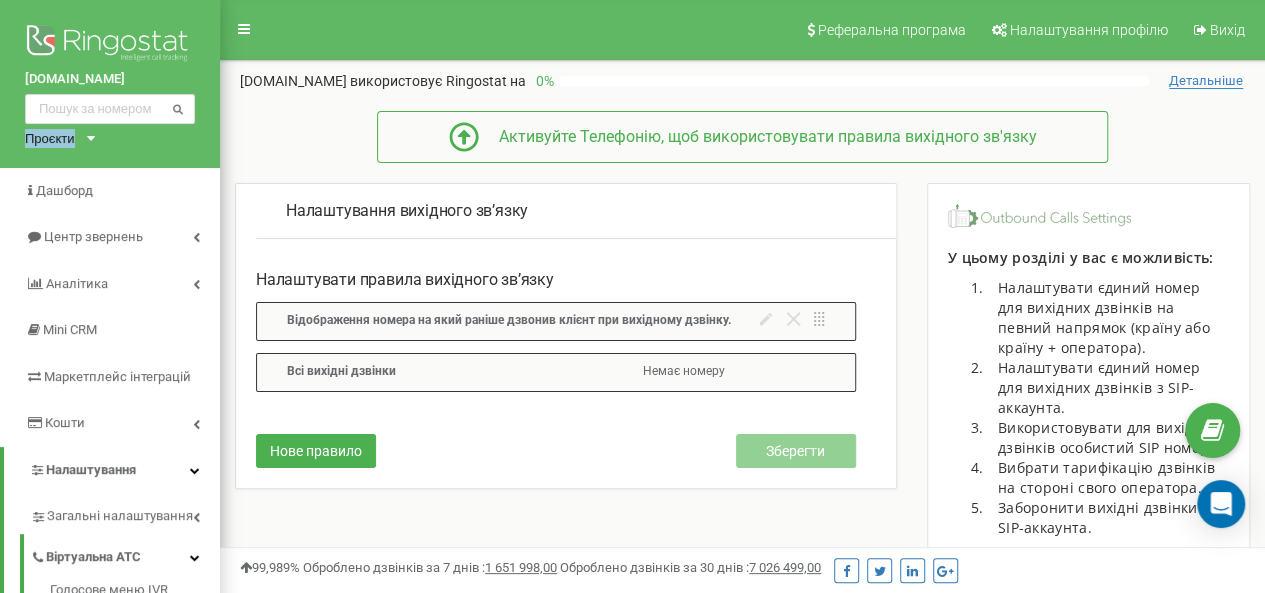 click on "Проєкти" at bounding box center [50, 138] 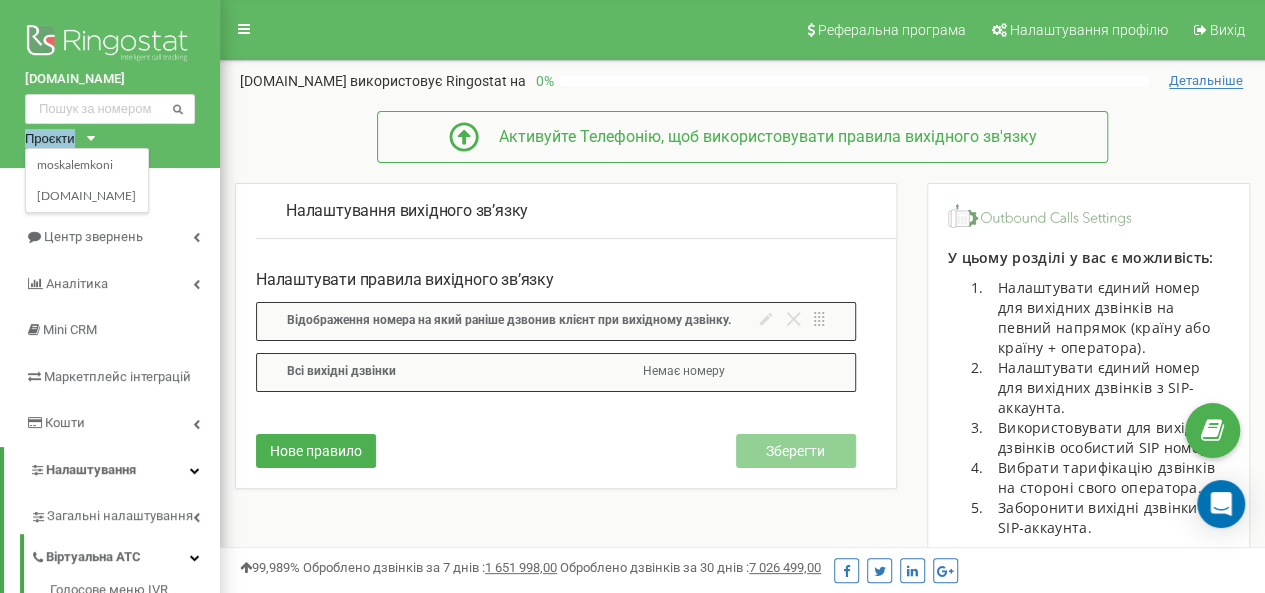click on "Проєкти" at bounding box center [50, 138] 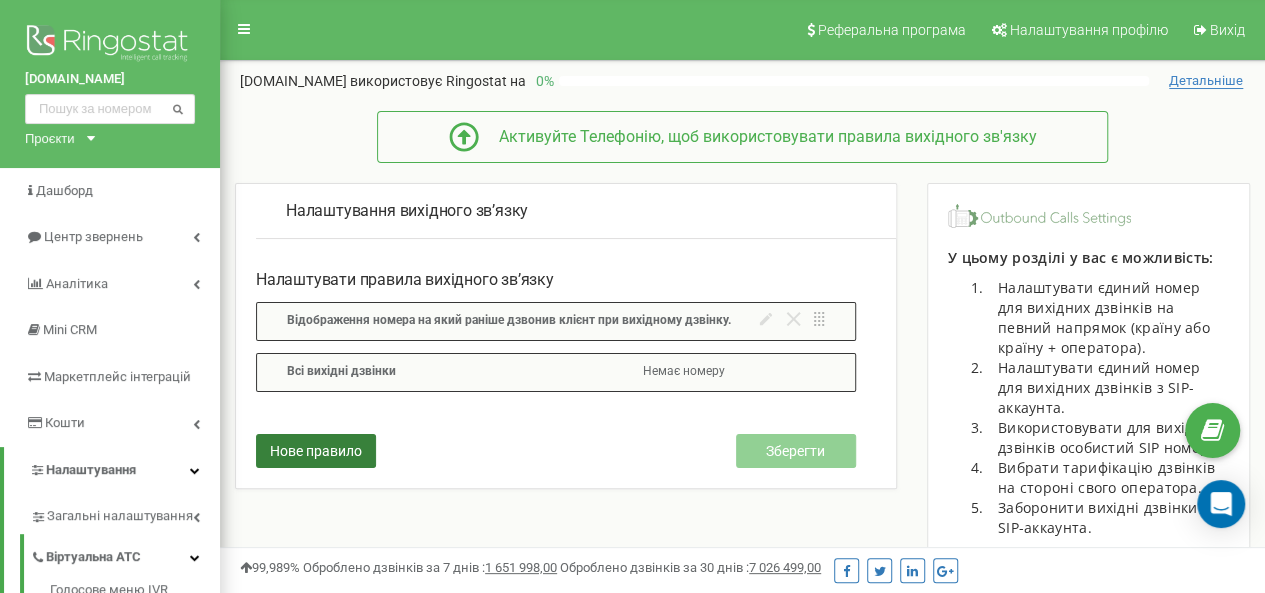 click on "Нове правило" at bounding box center [316, 451] 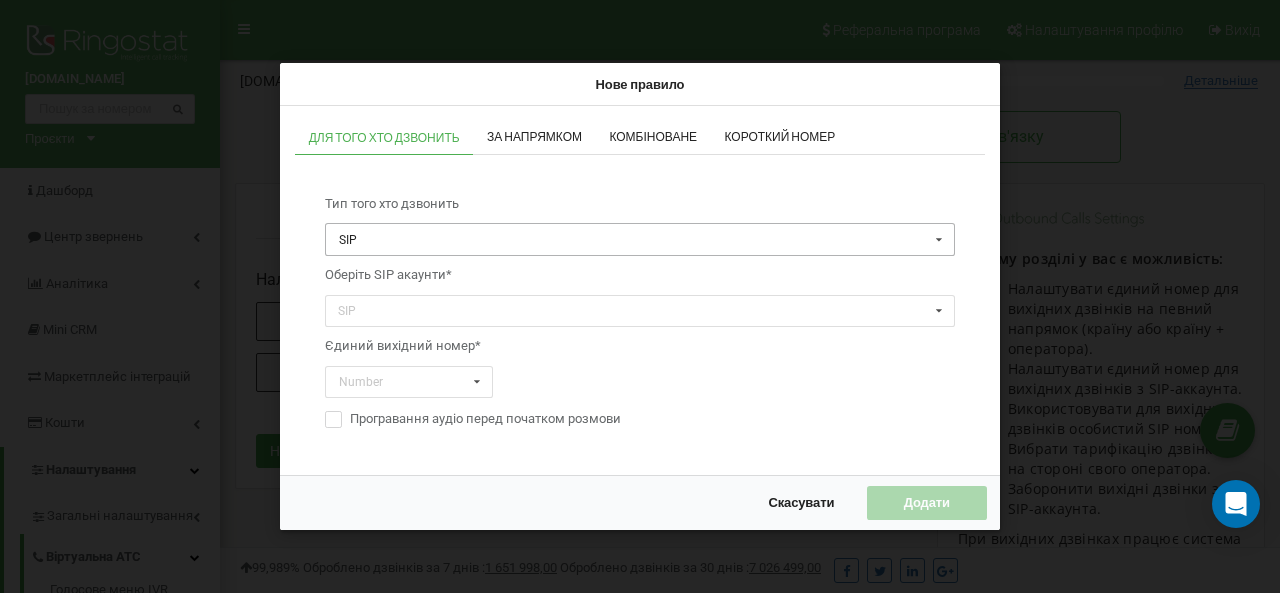 click at bounding box center (641, 240) 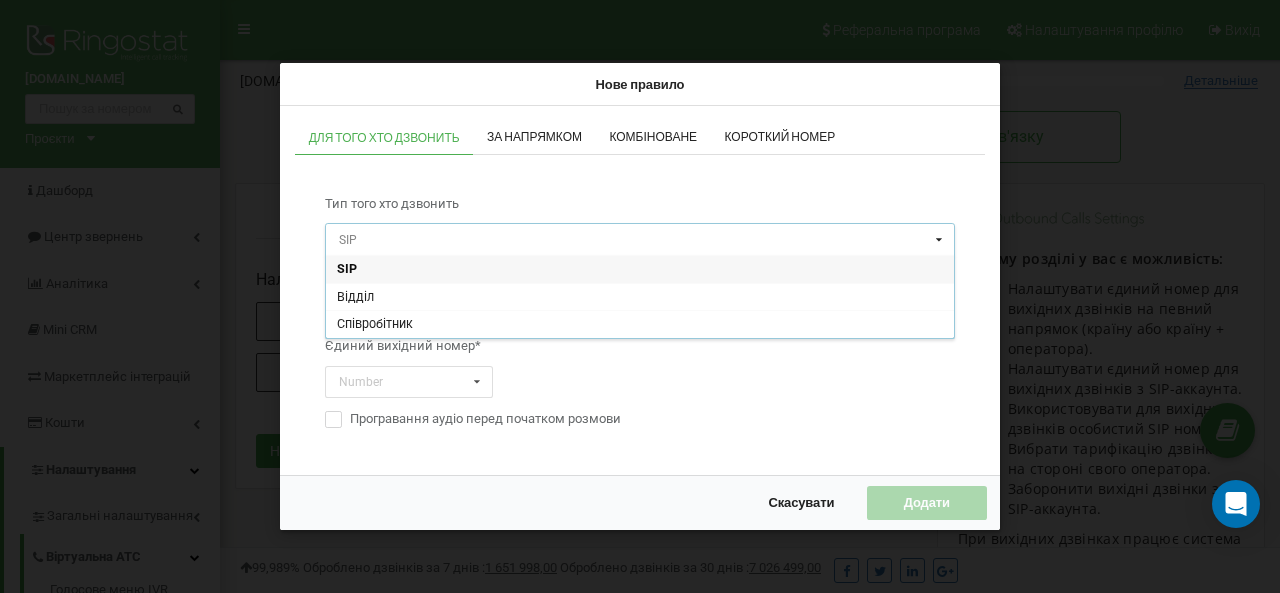 click at bounding box center [641, 240] 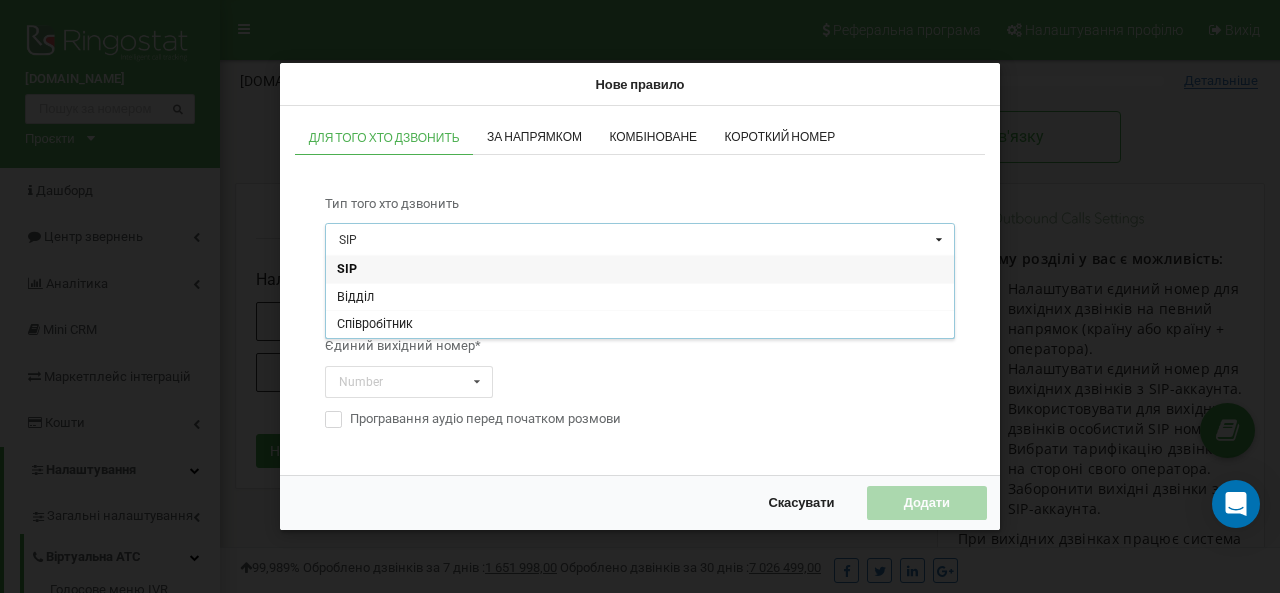 click on "SIP" at bounding box center (640, 270) 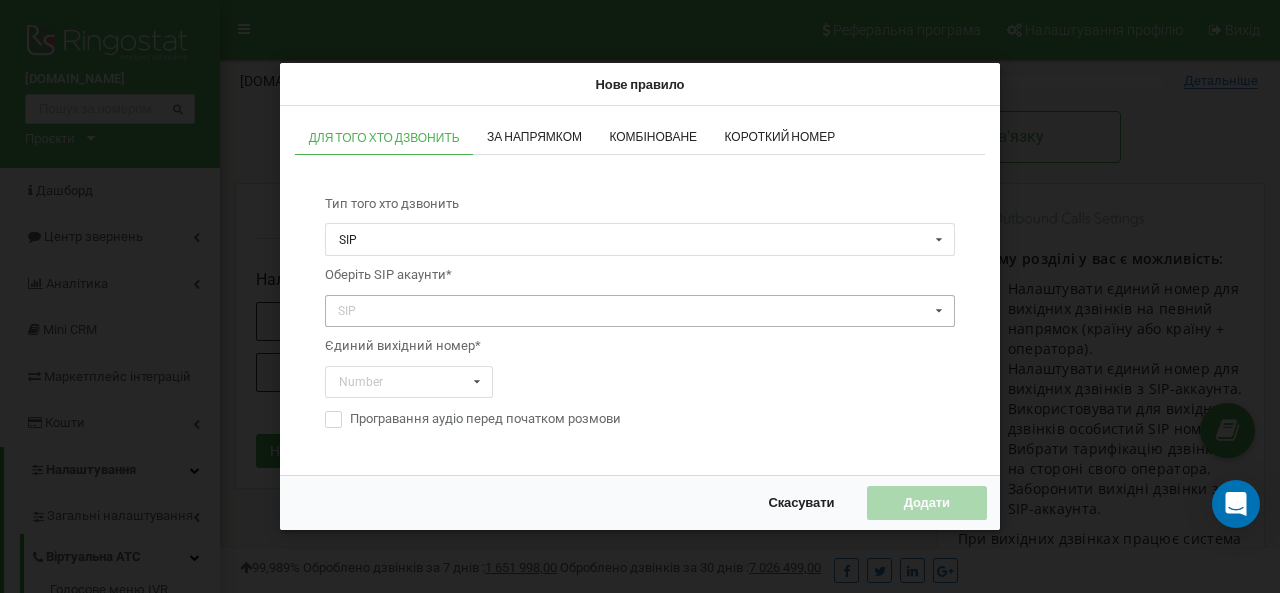 click on "SIP No results found." at bounding box center [640, 311] 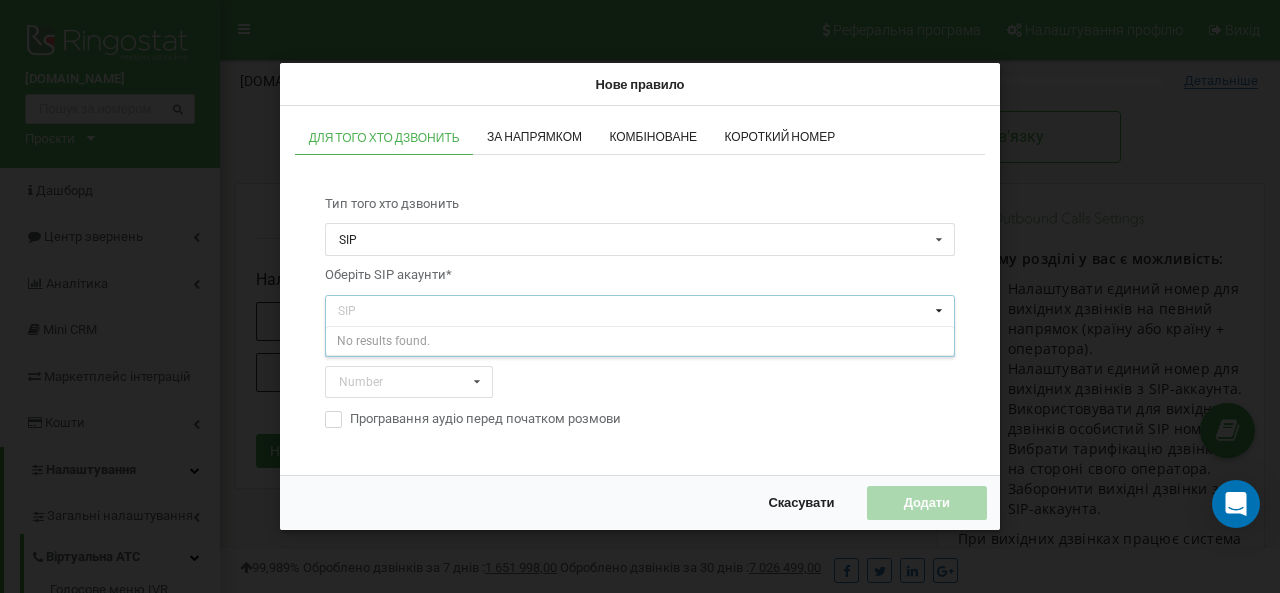 click on "SIP No results found." at bounding box center [640, 311] 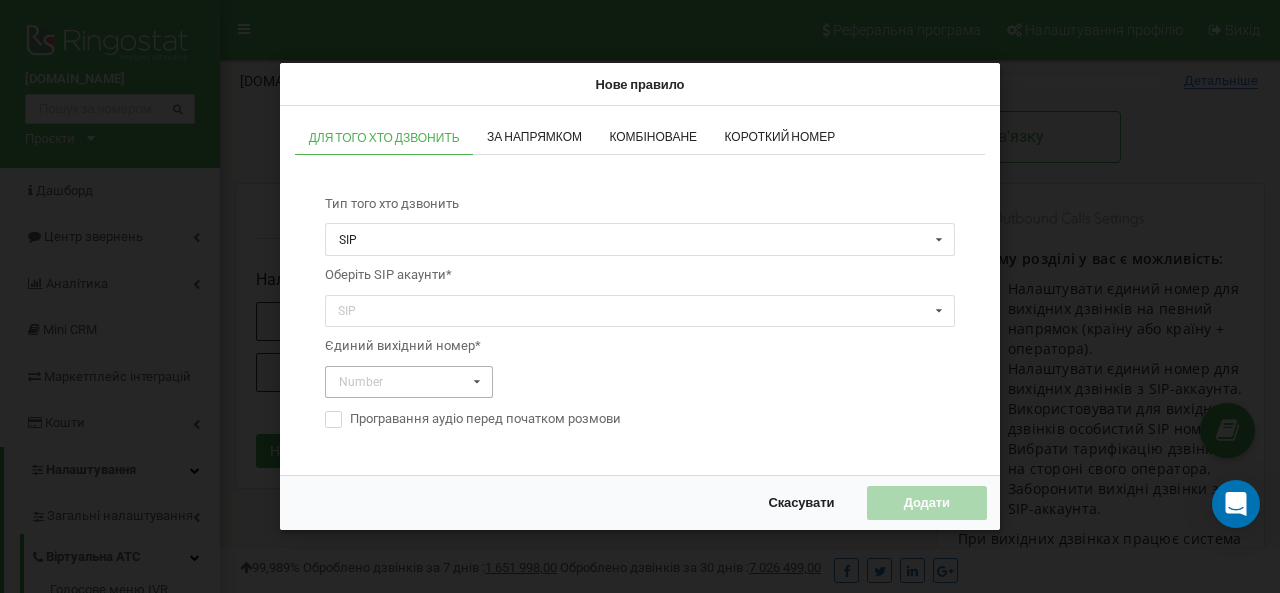 click at bounding box center [477, 382] 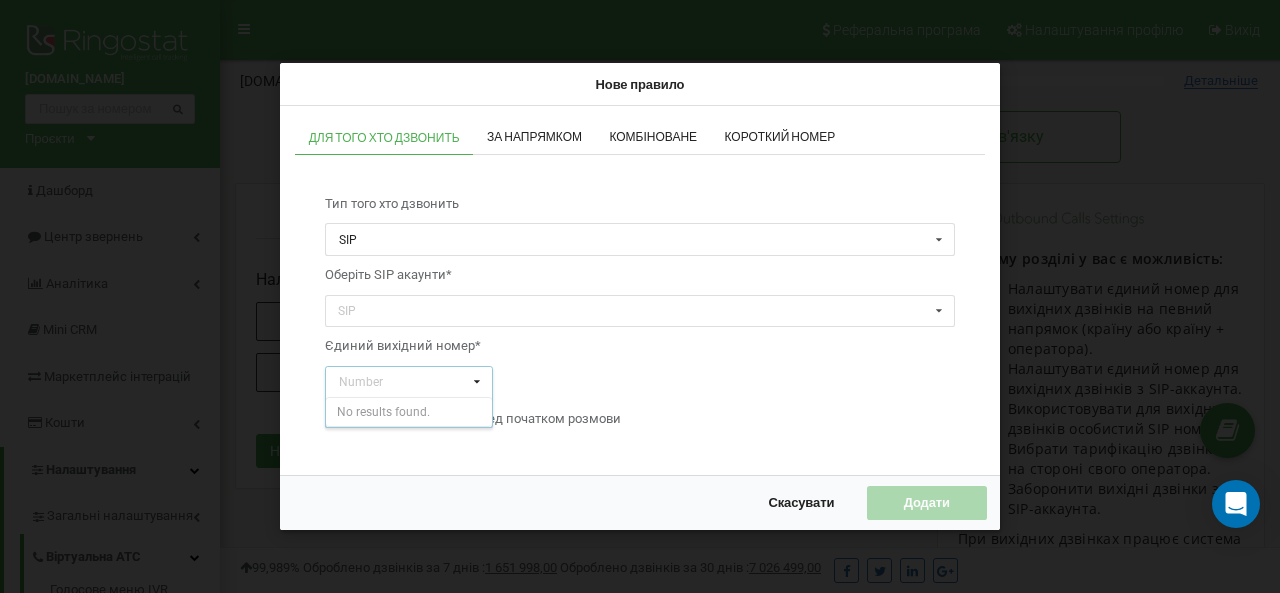 click at bounding box center (477, 382) 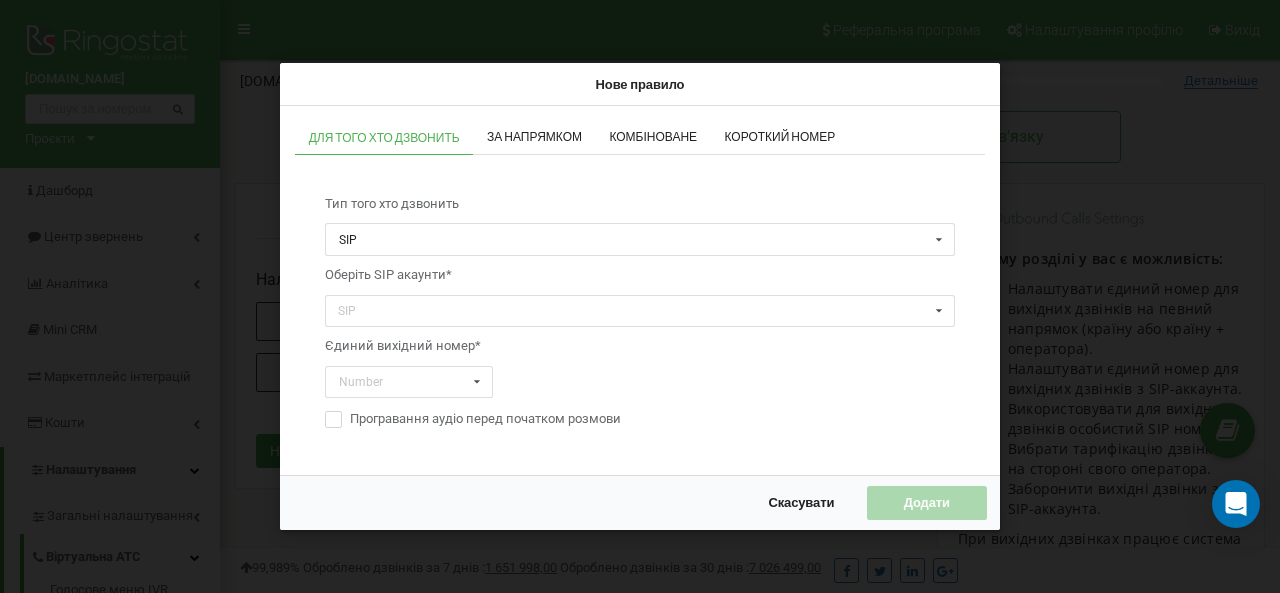 click on "За напрямком" at bounding box center [534, 137] 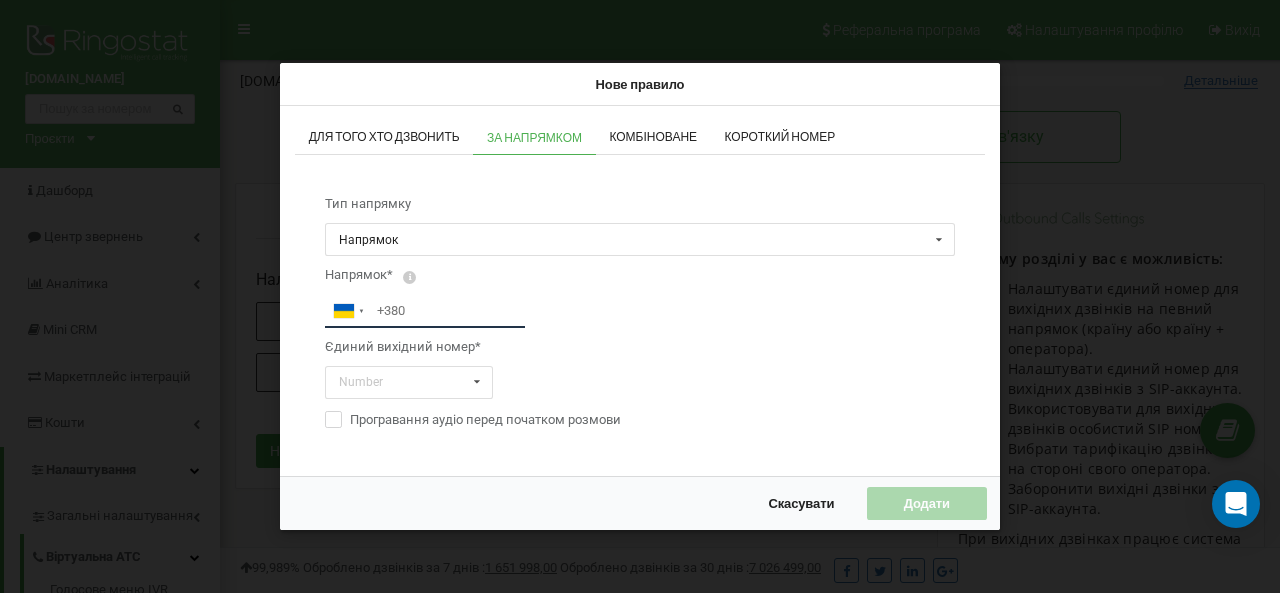 click at bounding box center (425, 311) 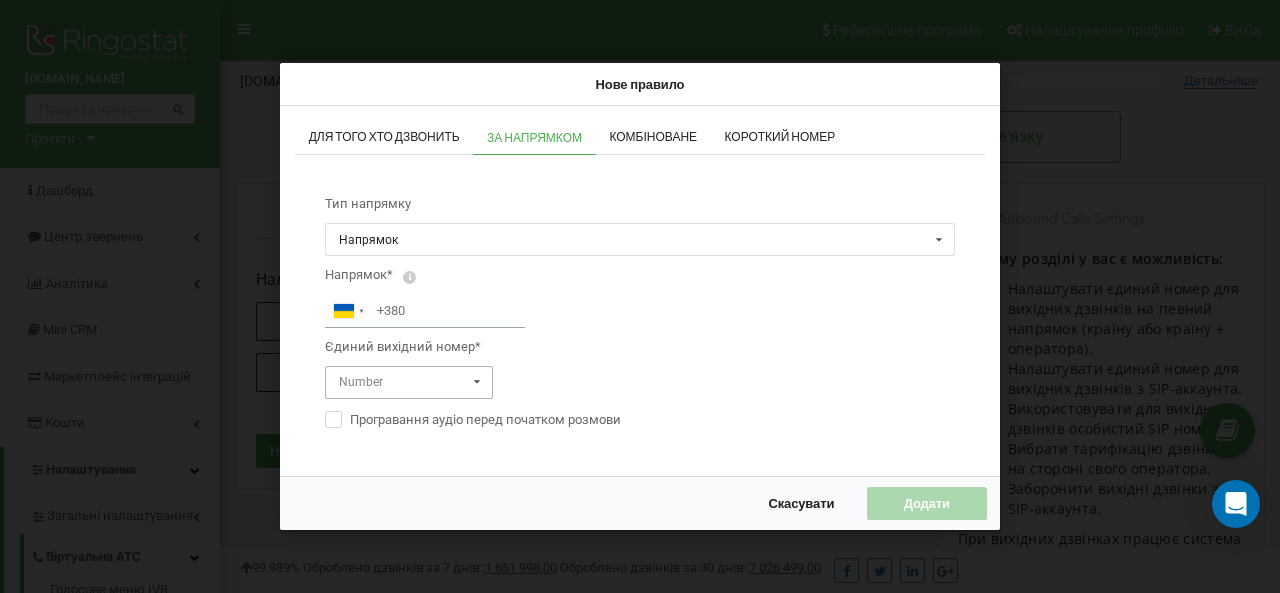 click at bounding box center (410, 382) 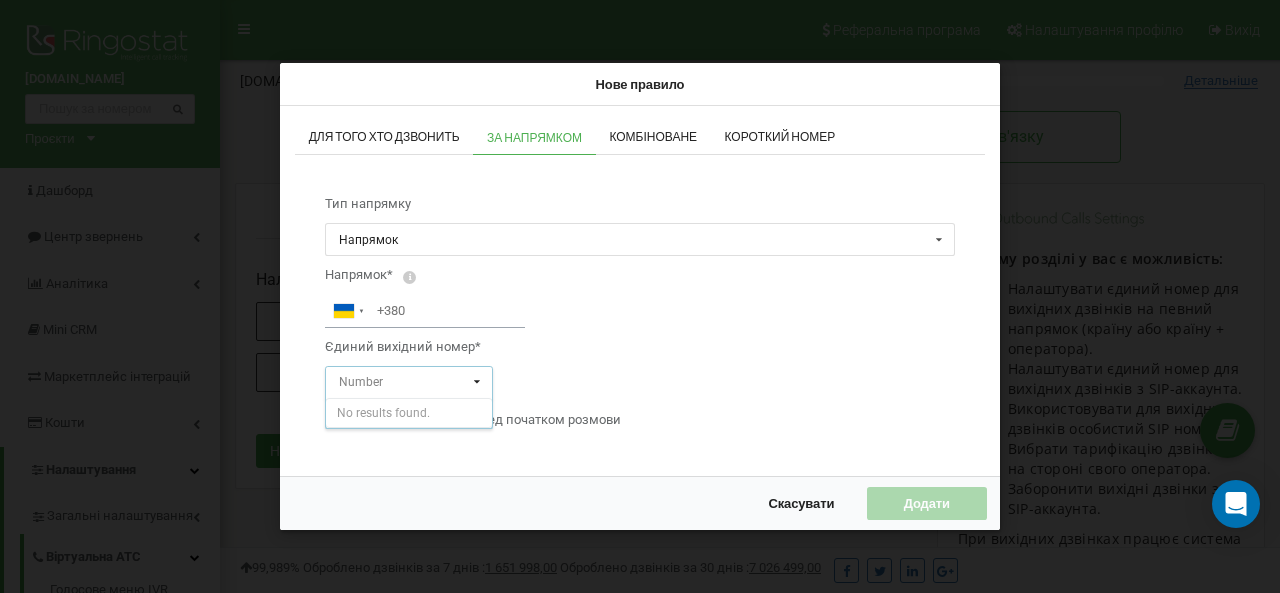 click at bounding box center (410, 382) 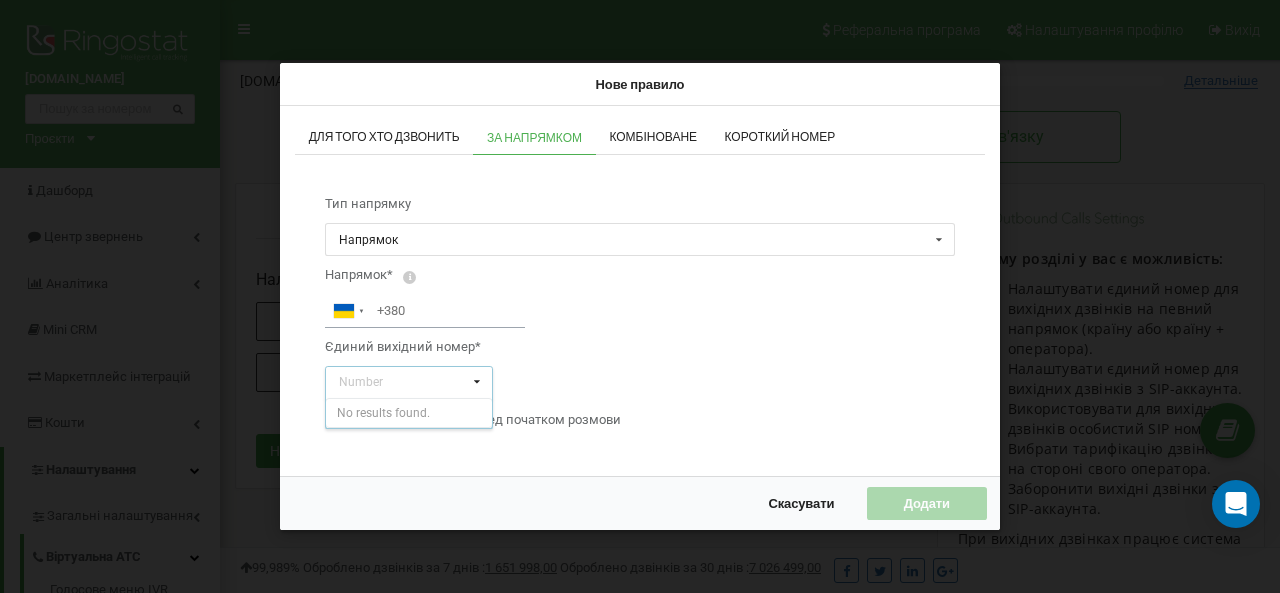 click on "Скасувати" at bounding box center [801, 503] 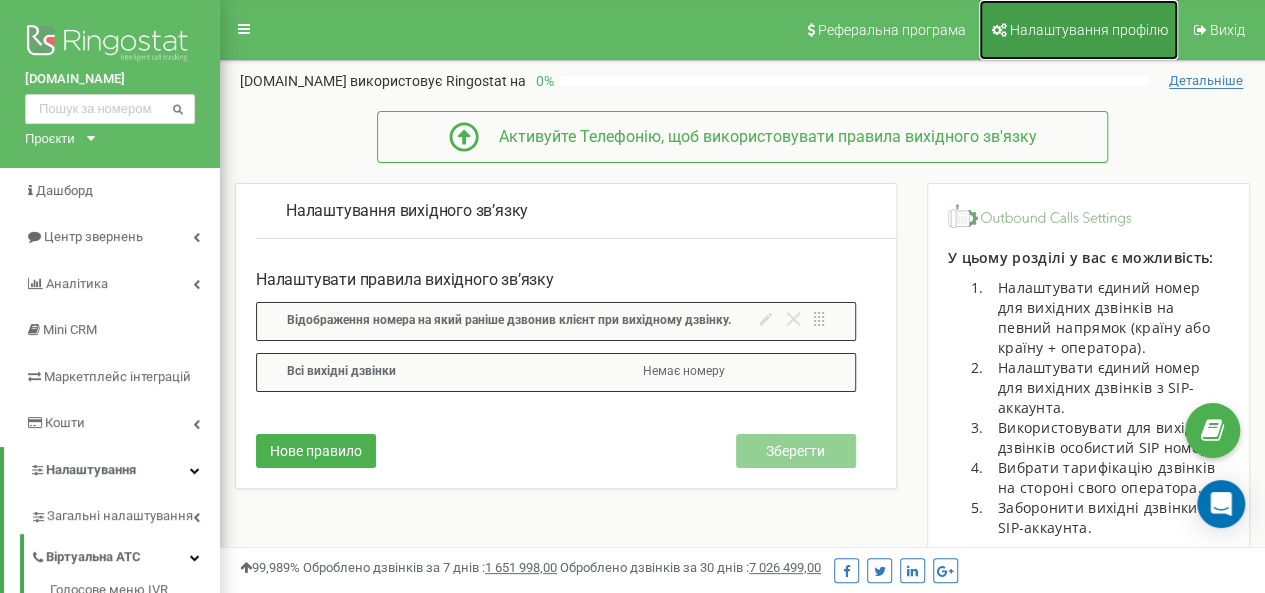 click on "Налаштування профілю" at bounding box center (1089, 30) 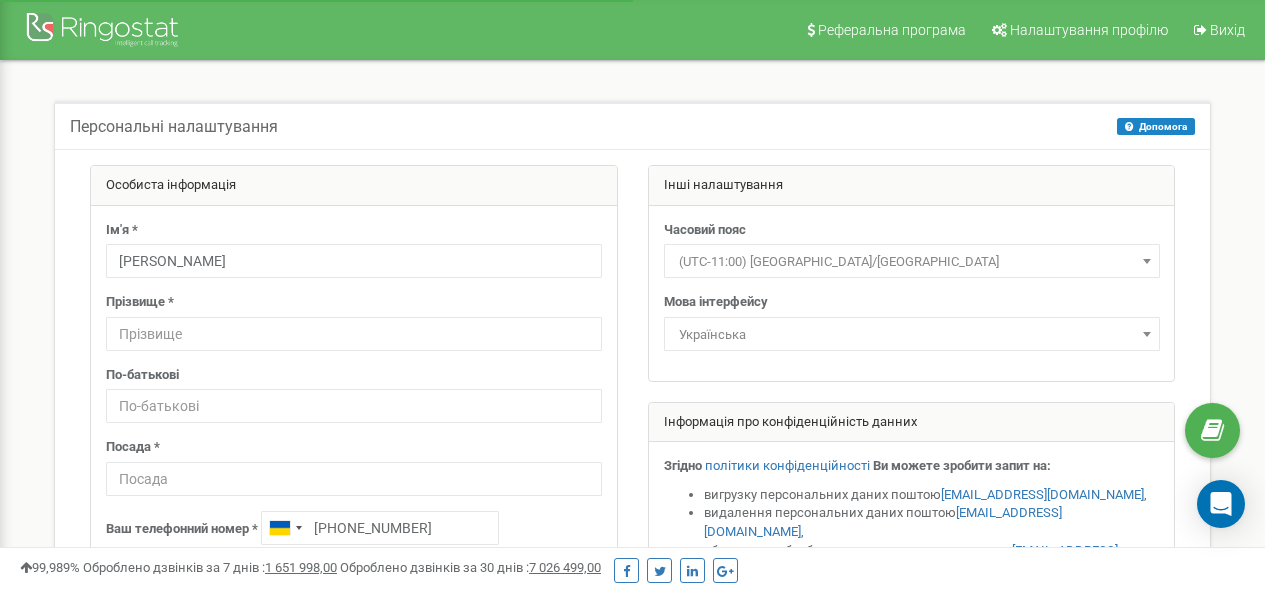 scroll, scrollTop: 0, scrollLeft: 0, axis: both 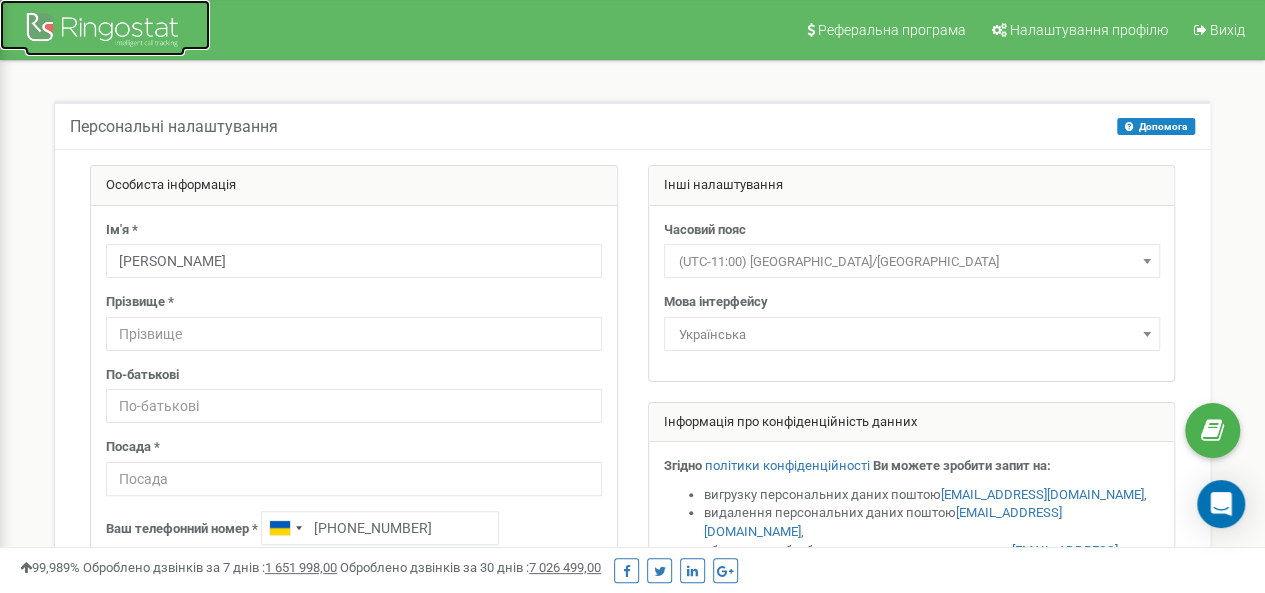 click at bounding box center (105, 32) 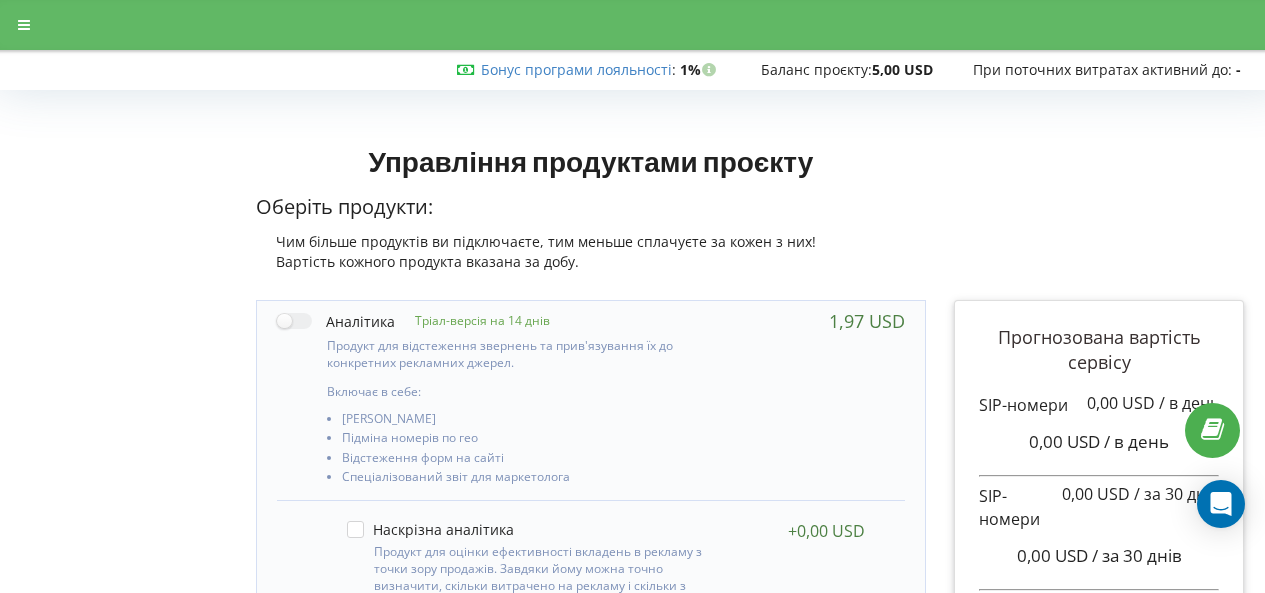 scroll, scrollTop: 0, scrollLeft: 0, axis: both 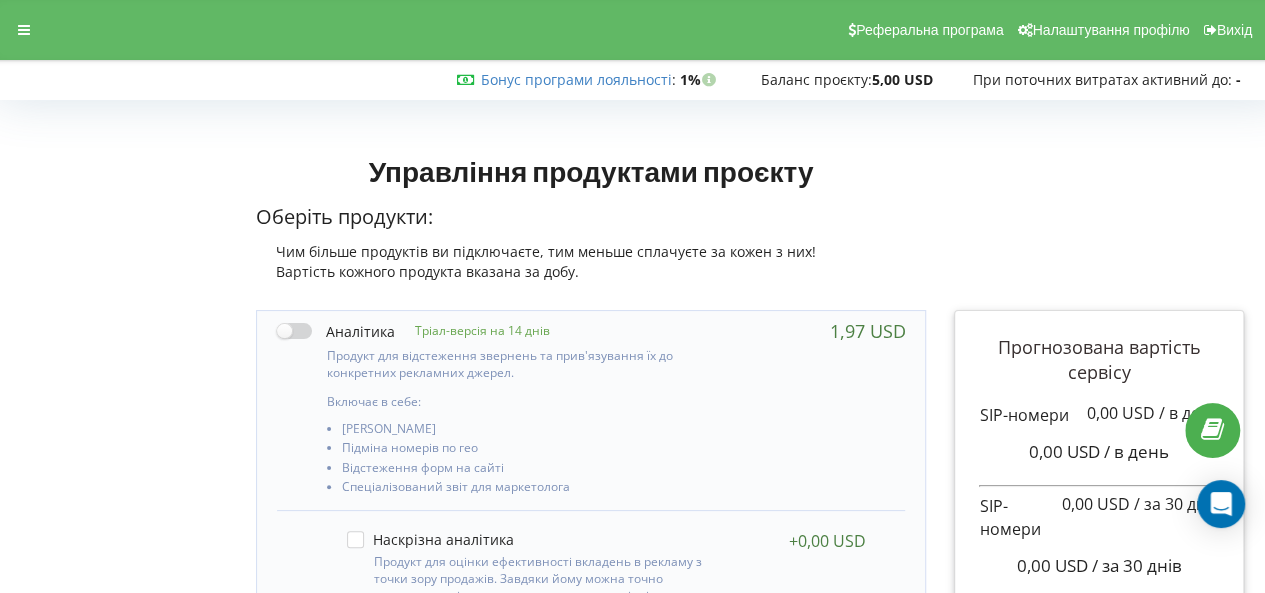 click at bounding box center (336, 331) 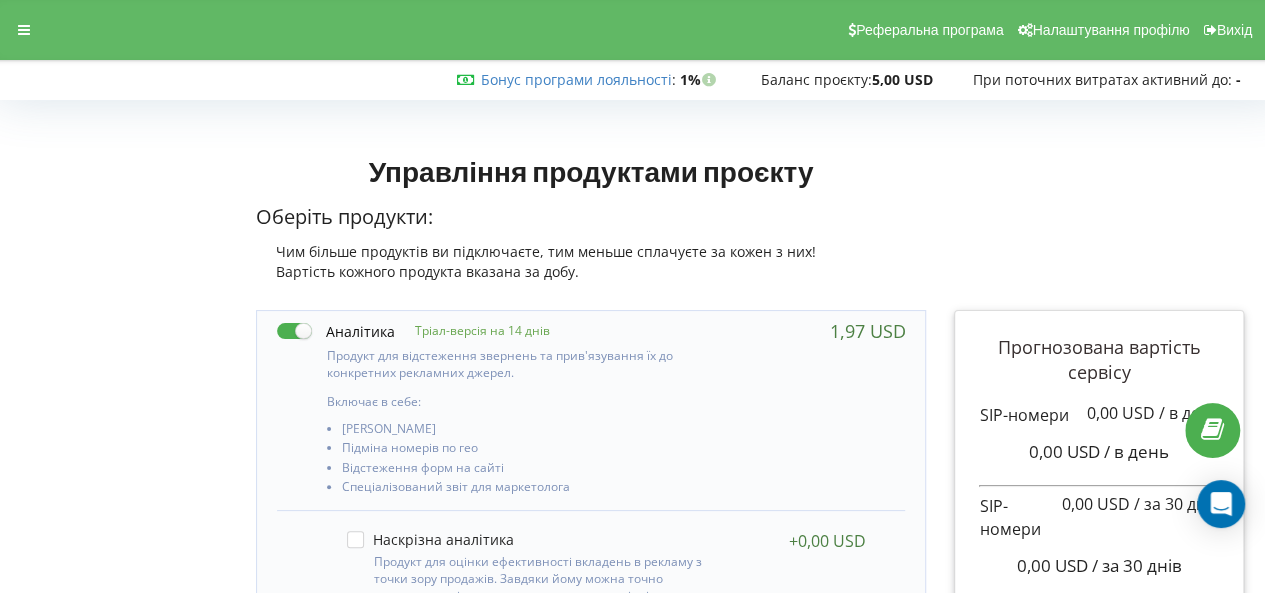 checkbox on "true" 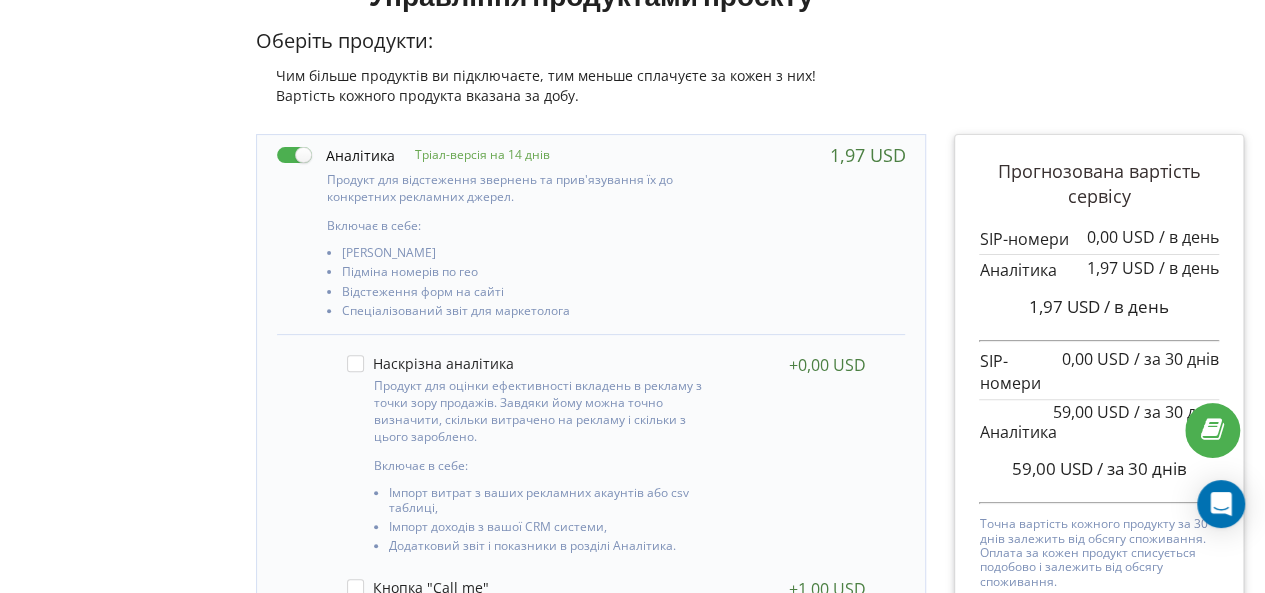 scroll, scrollTop: 237, scrollLeft: 0, axis: vertical 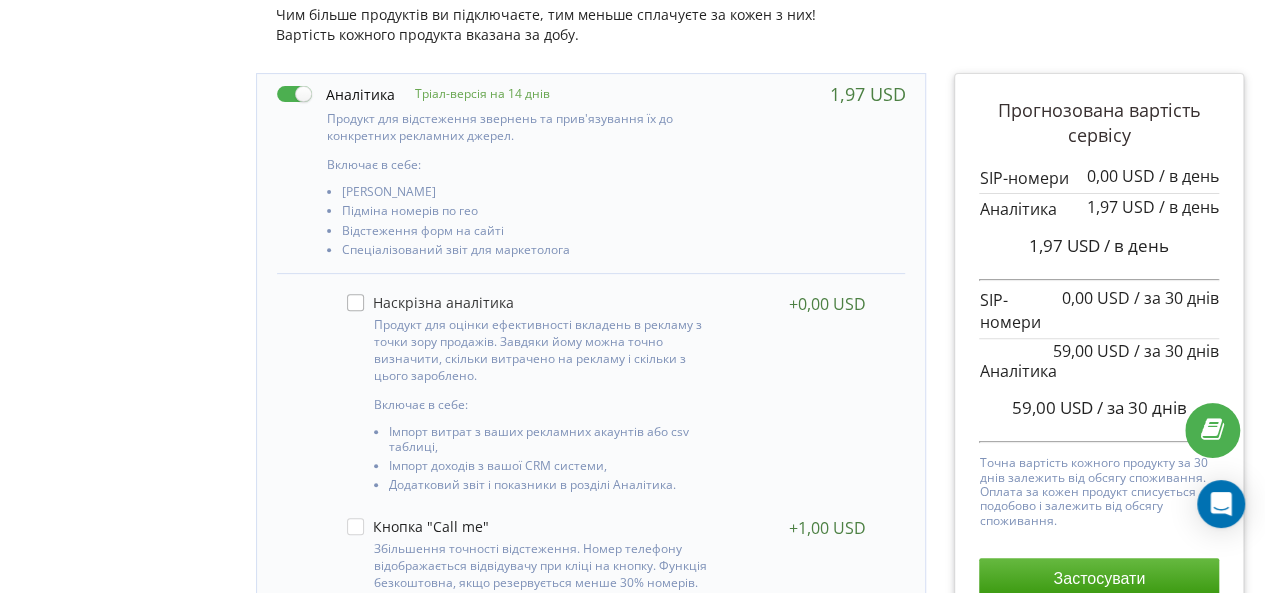 click at bounding box center (430, 302) 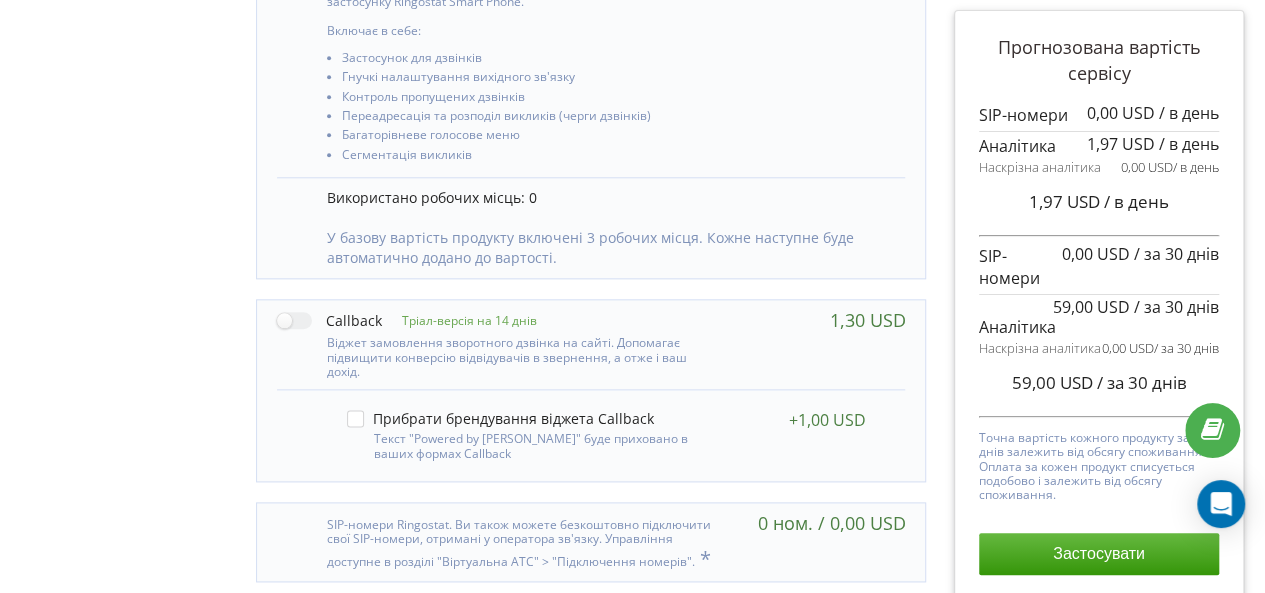 scroll, scrollTop: 1110, scrollLeft: 0, axis: vertical 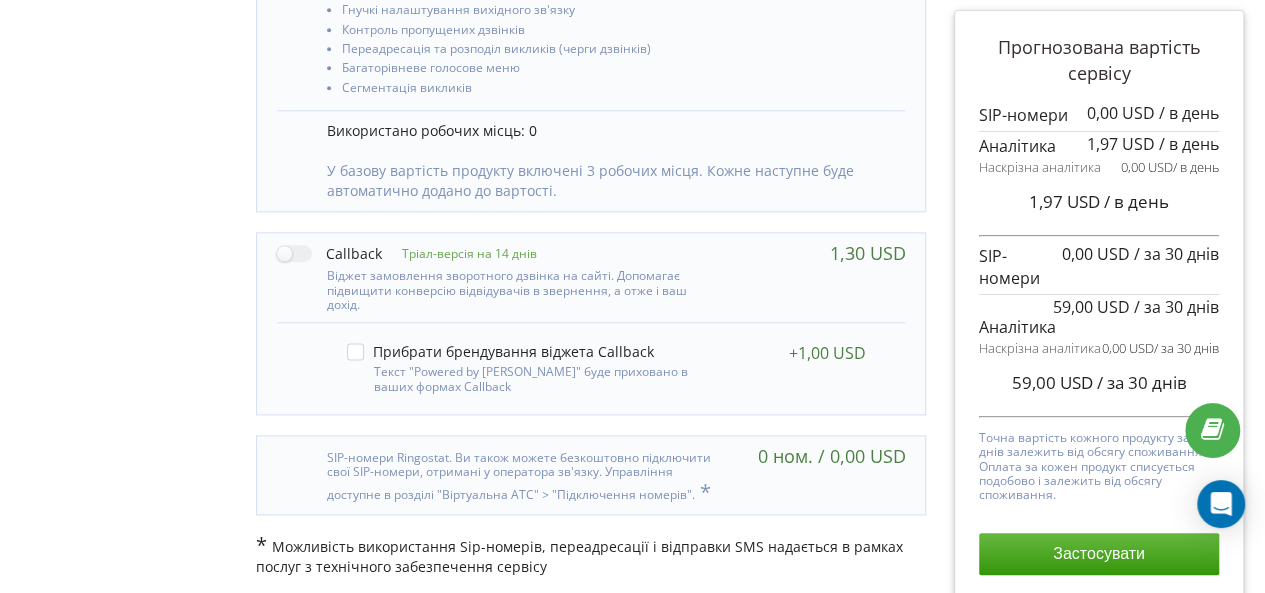 click at bounding box center [497, 475] 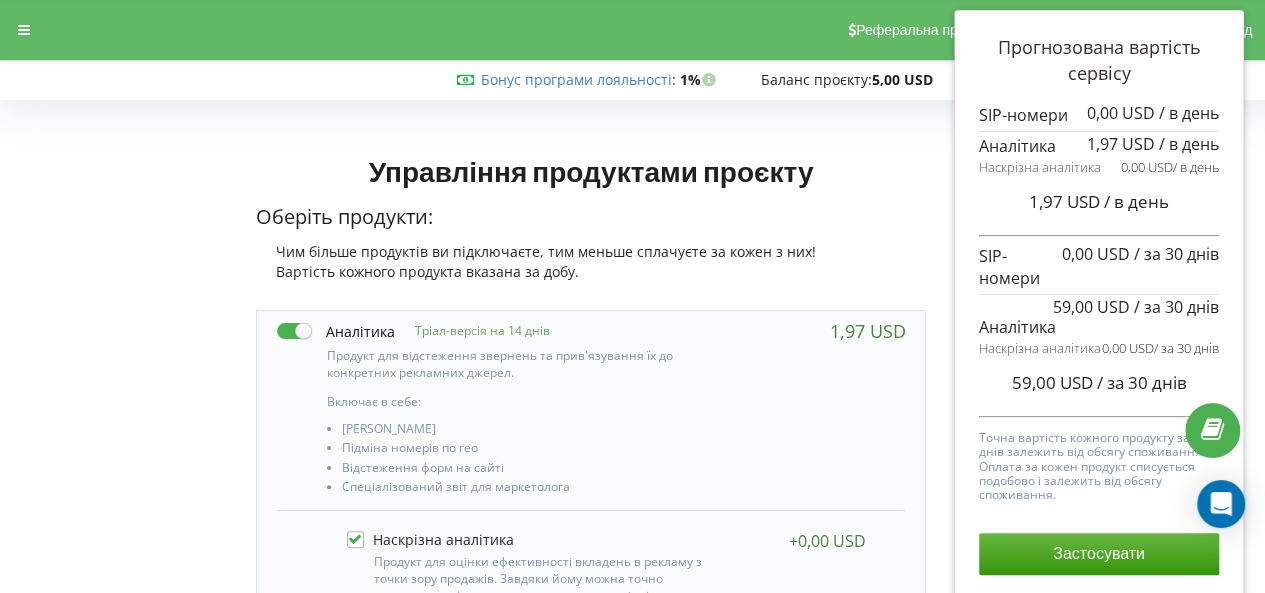 scroll, scrollTop: 566, scrollLeft: 0, axis: vertical 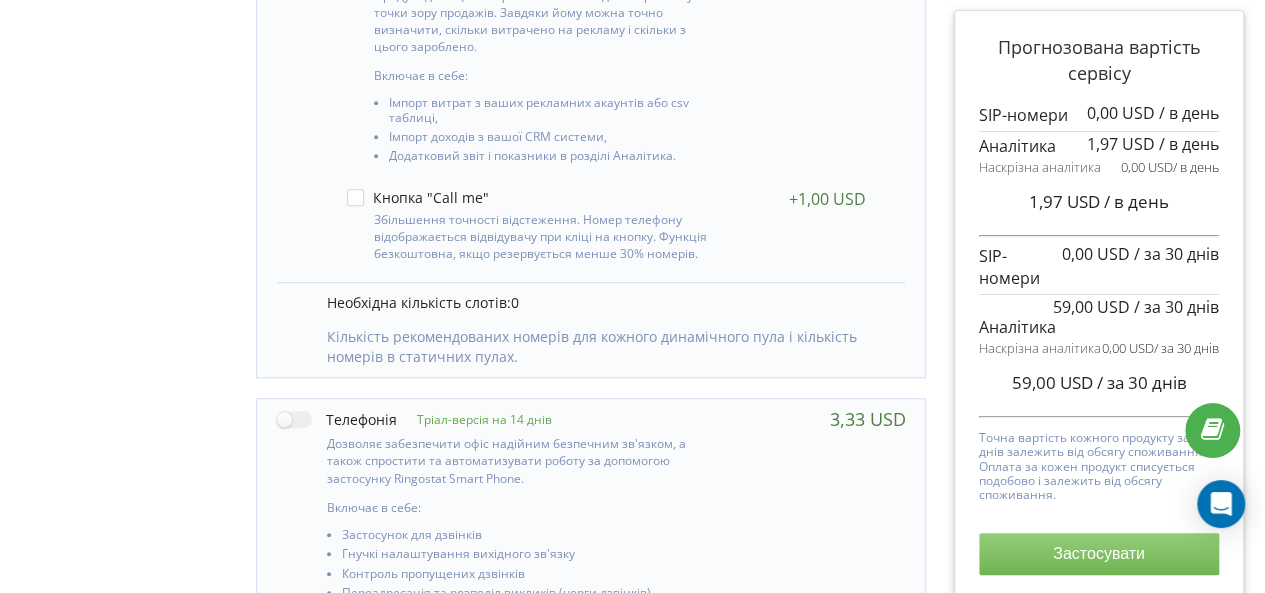 click on "Застосувати" at bounding box center (1099, 554) 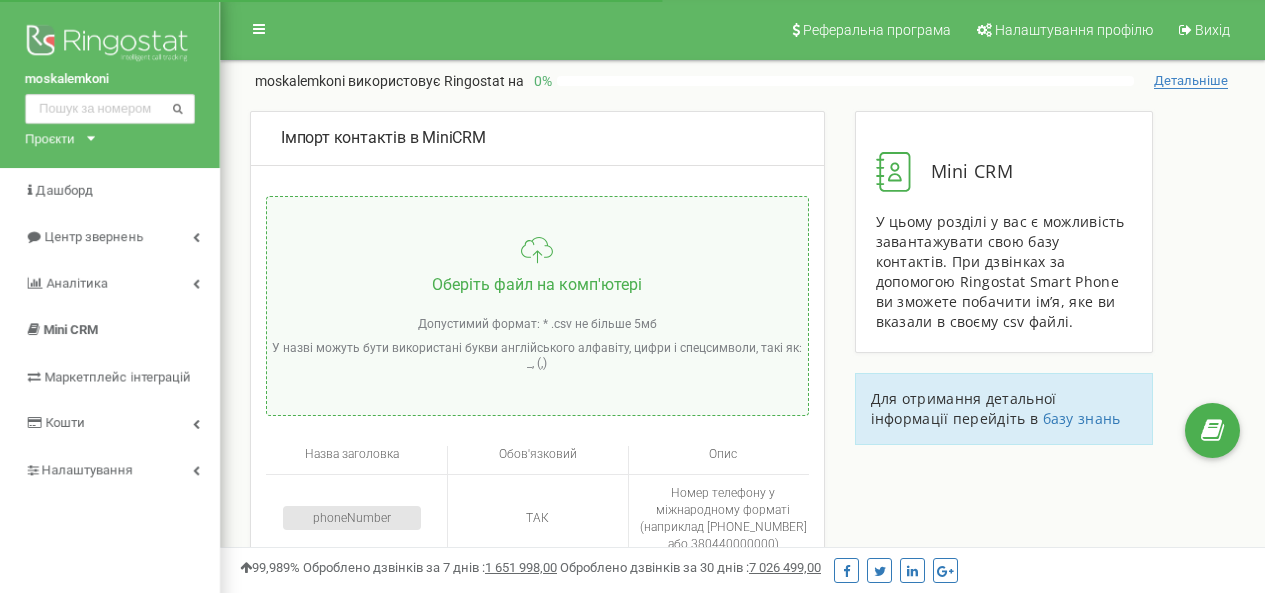 scroll, scrollTop: 0, scrollLeft: 0, axis: both 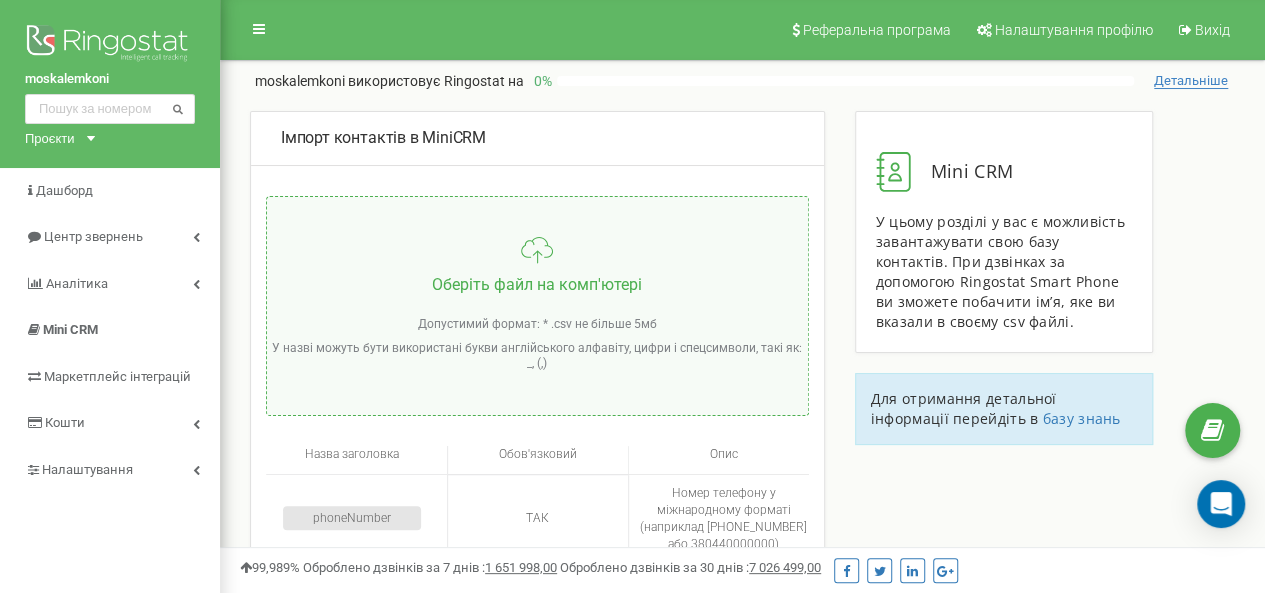 click on "moskalemkoni Проєкти moskalemkoni uns.com" at bounding box center (110, 84) 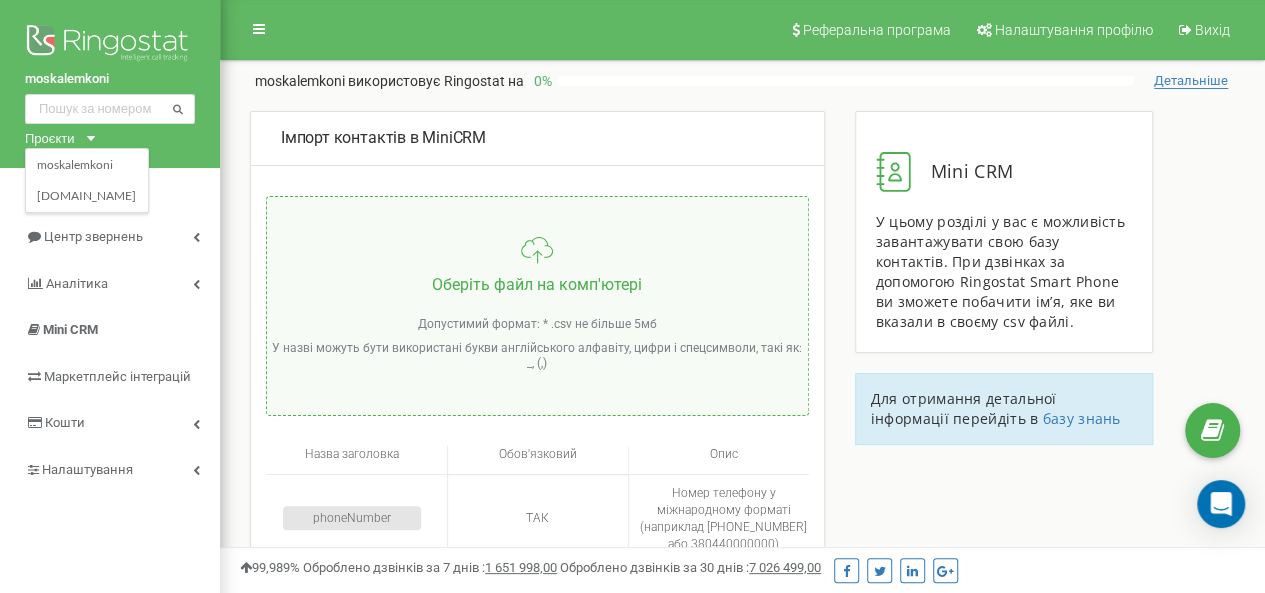 click on "Проєкти moskalemkoni uns.com" at bounding box center [56, 138] 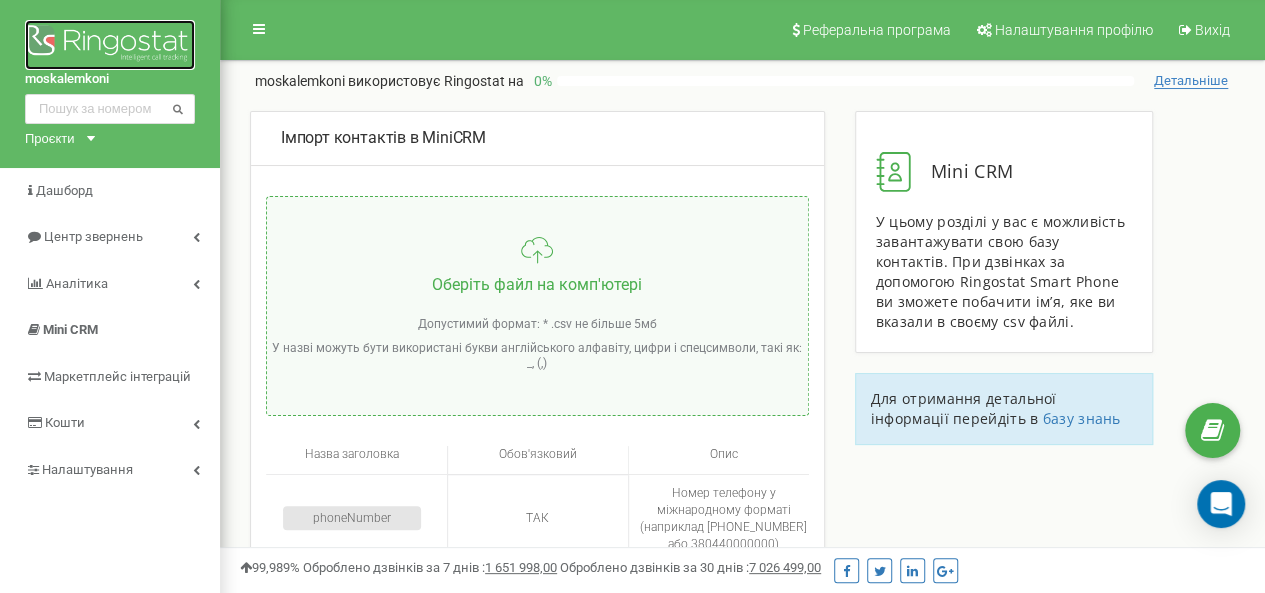 click at bounding box center (110, 45) 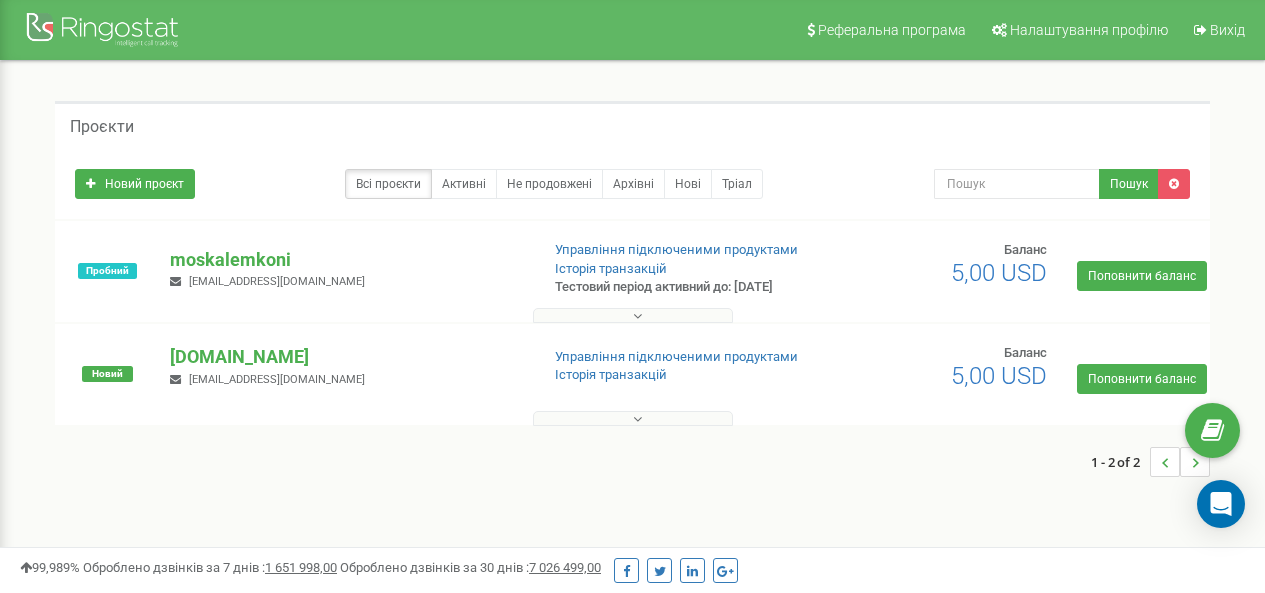 scroll, scrollTop: 0, scrollLeft: 0, axis: both 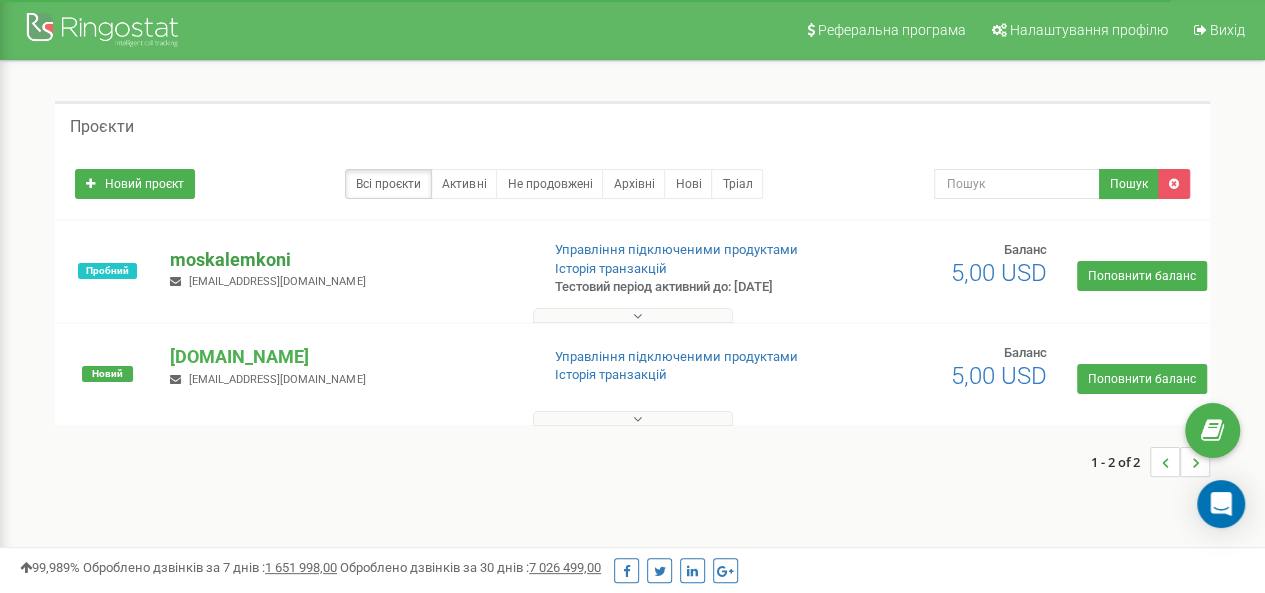 click on "moskalemkoni" at bounding box center (346, 260) 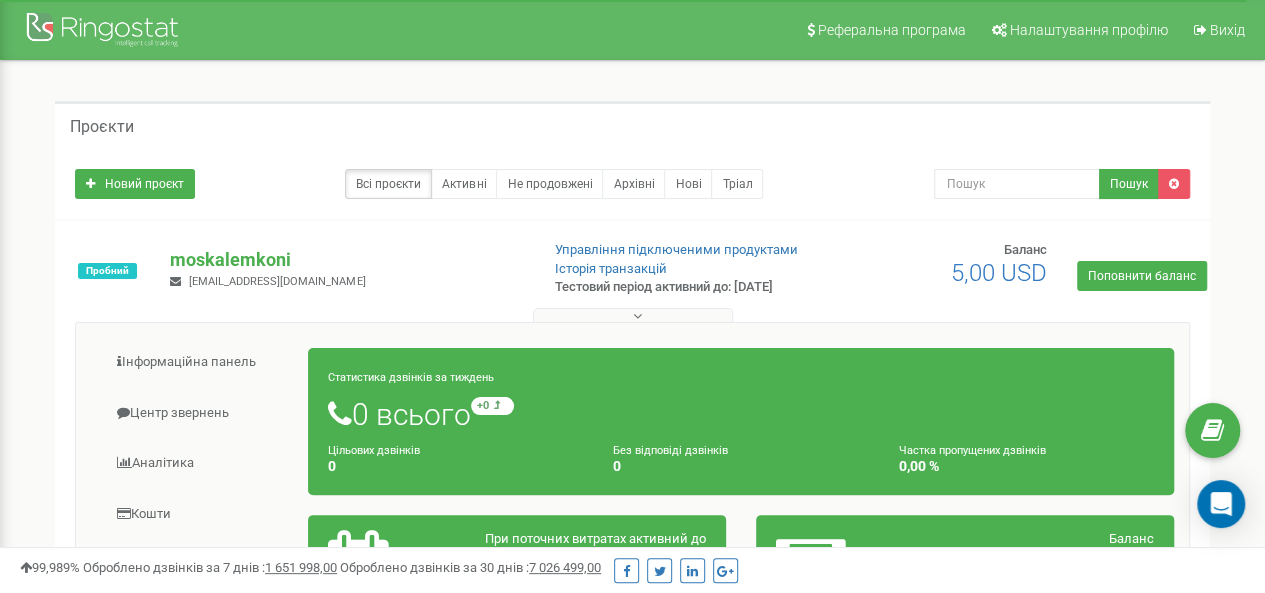 click at bounding box center [340, 414] 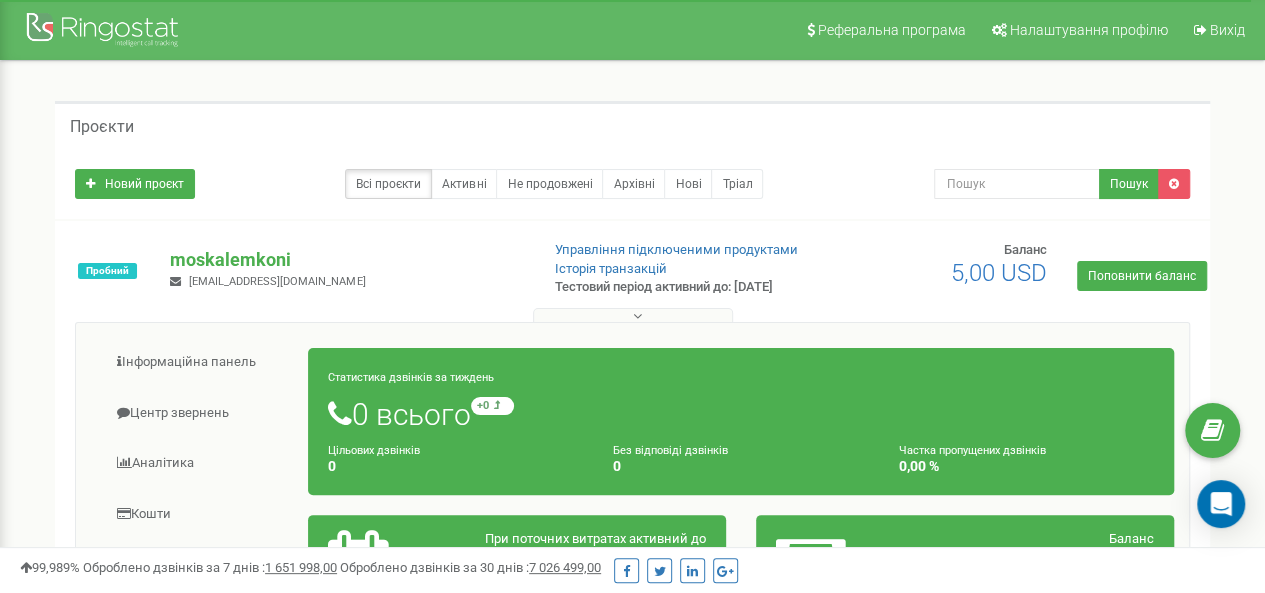click on "0 всього
+0                                   відносно минулого тижня" at bounding box center [741, 414] 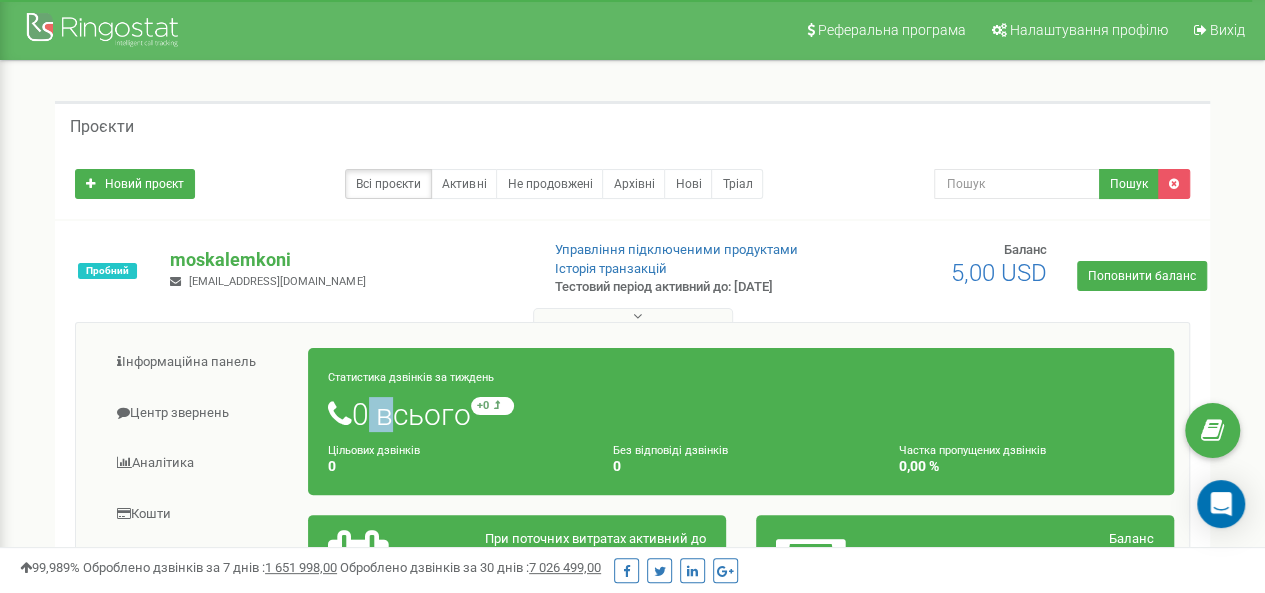 click on "0 всього
+0                                   відносно минулого тижня" at bounding box center [741, 414] 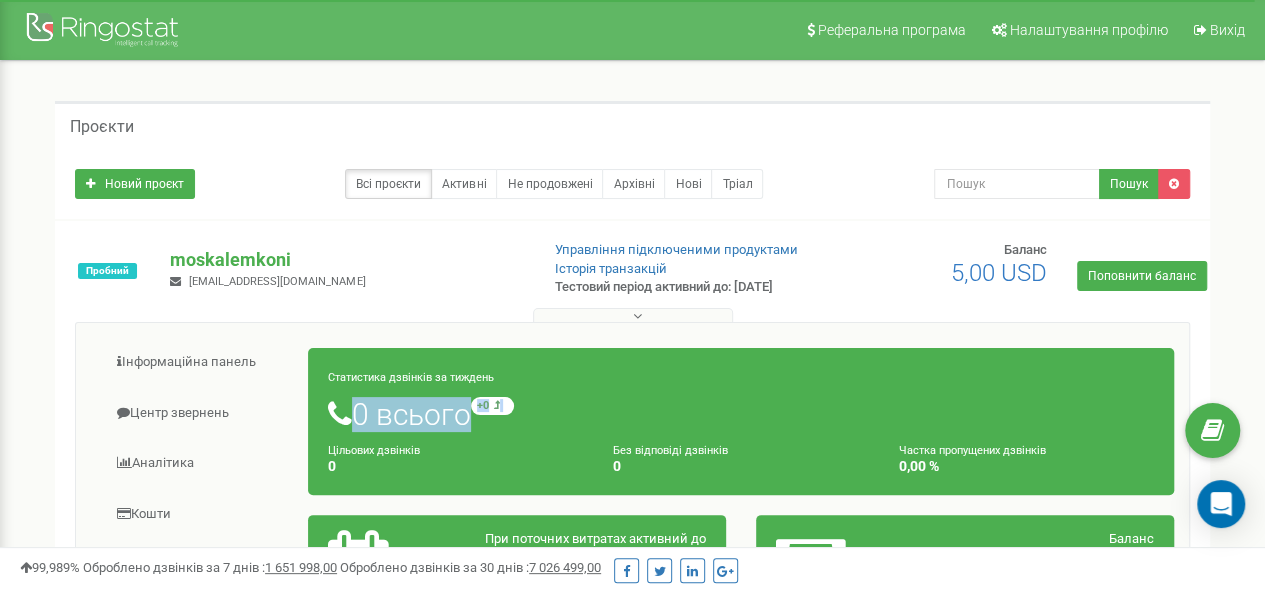 click on "0 всього
+0                                   відносно минулого тижня" at bounding box center [741, 414] 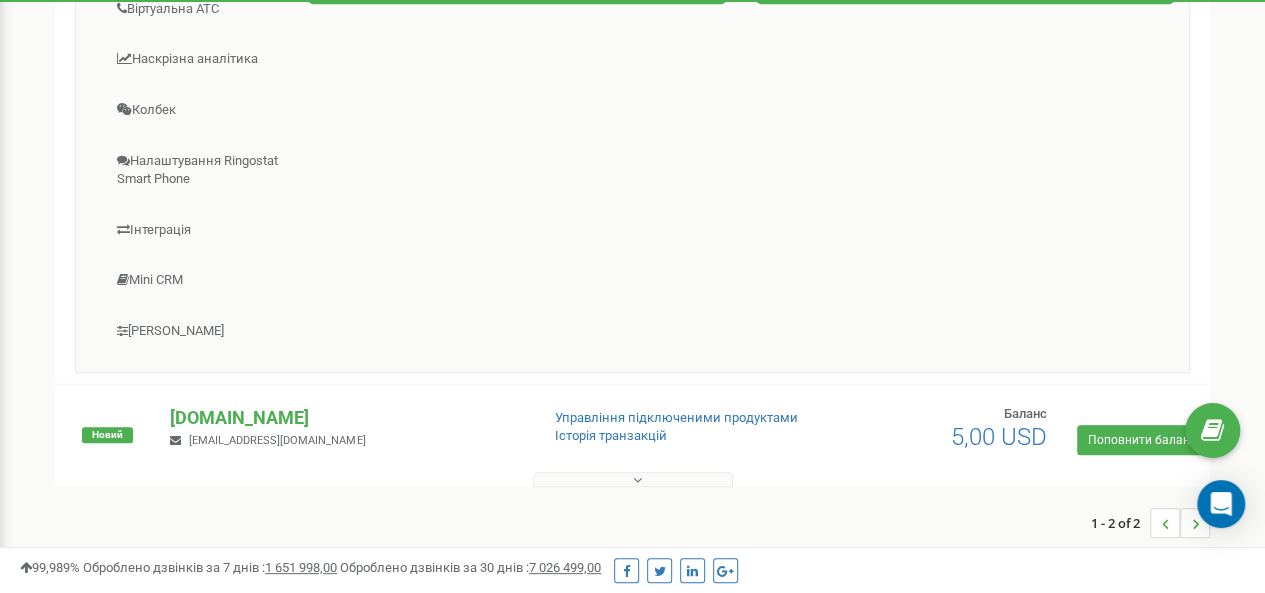 scroll, scrollTop: 40, scrollLeft: 0, axis: vertical 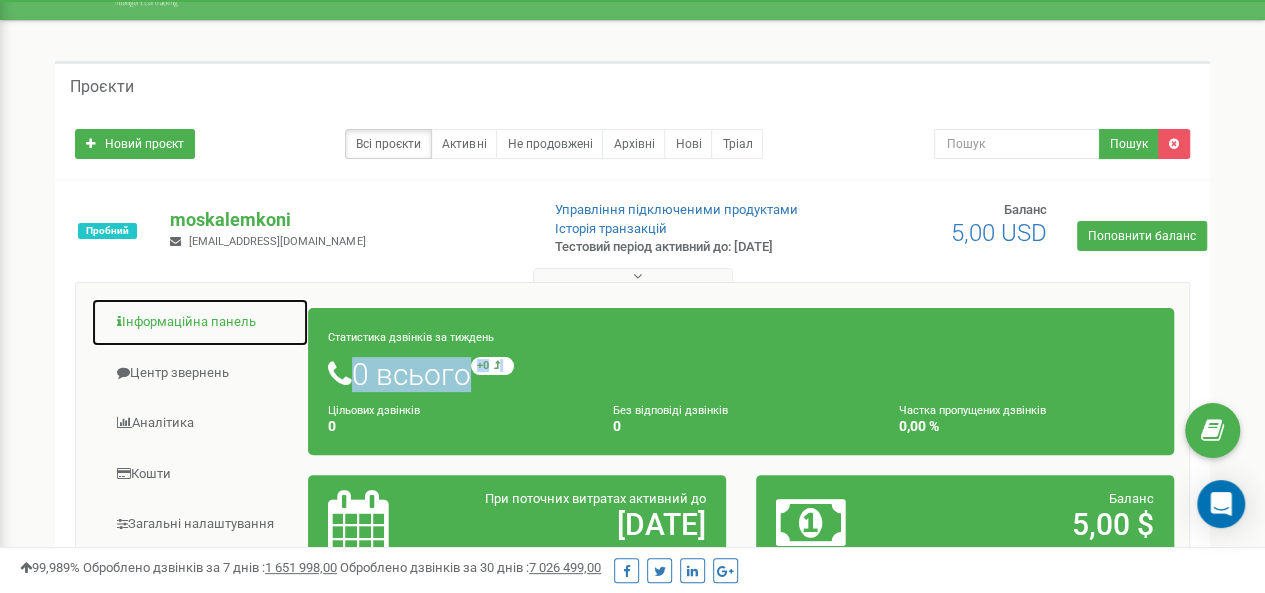 click on "Інформаційна панель" at bounding box center [200, 322] 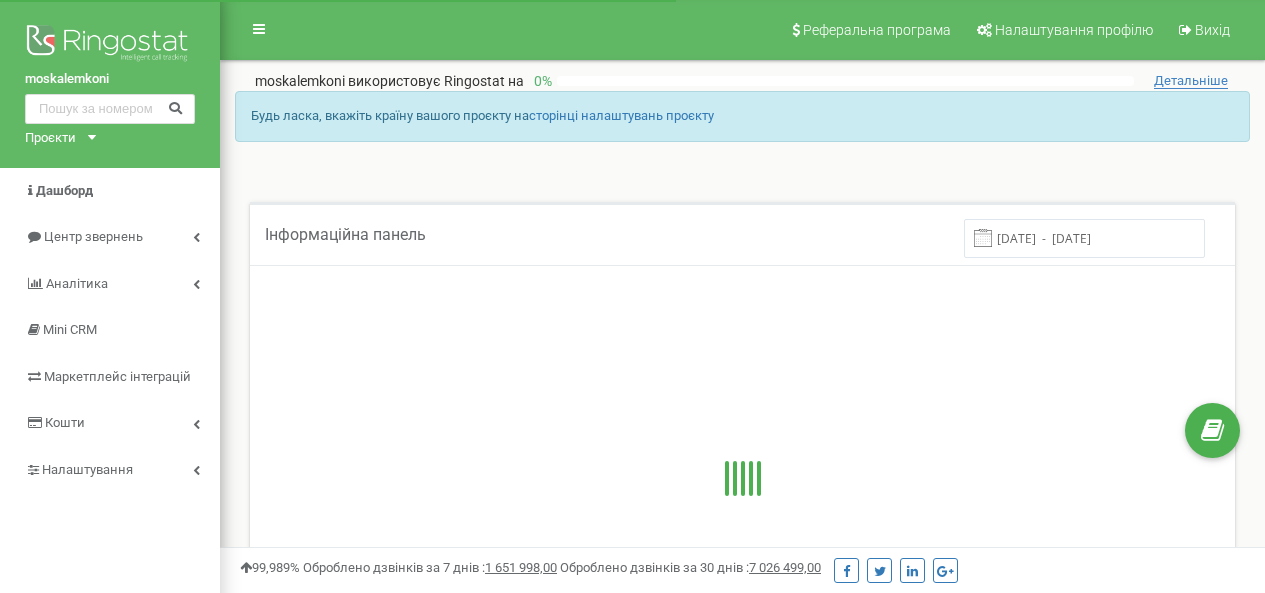 scroll, scrollTop: 0, scrollLeft: 0, axis: both 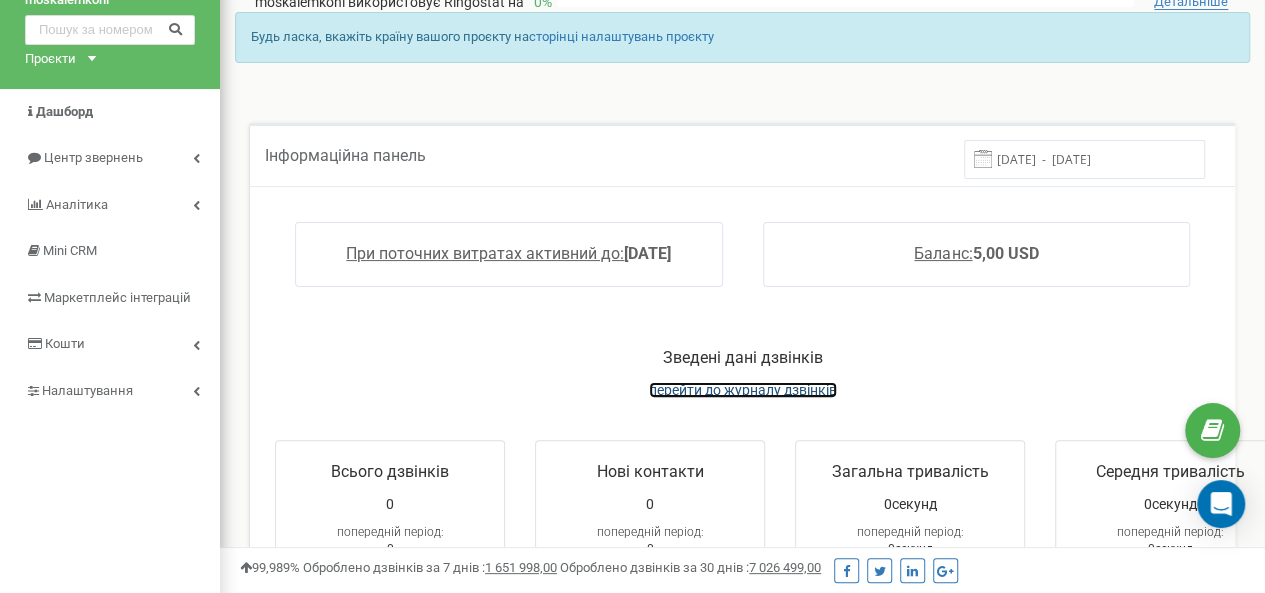 click on "перейти до журналу дзвінків" at bounding box center (743, 390) 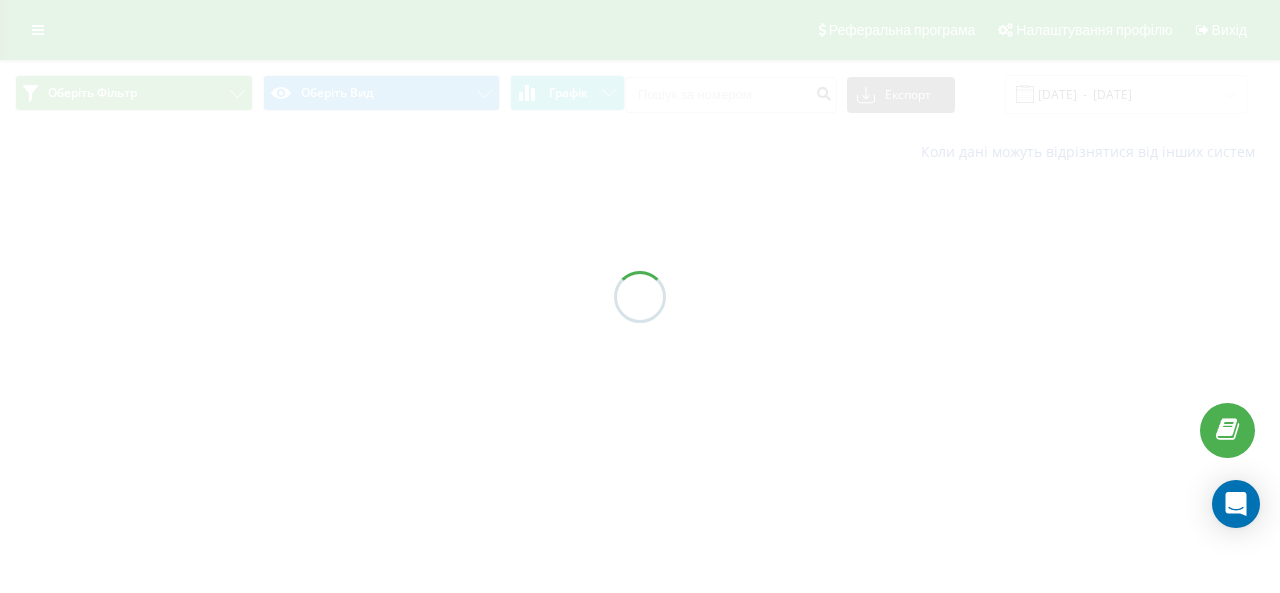 scroll, scrollTop: 0, scrollLeft: 0, axis: both 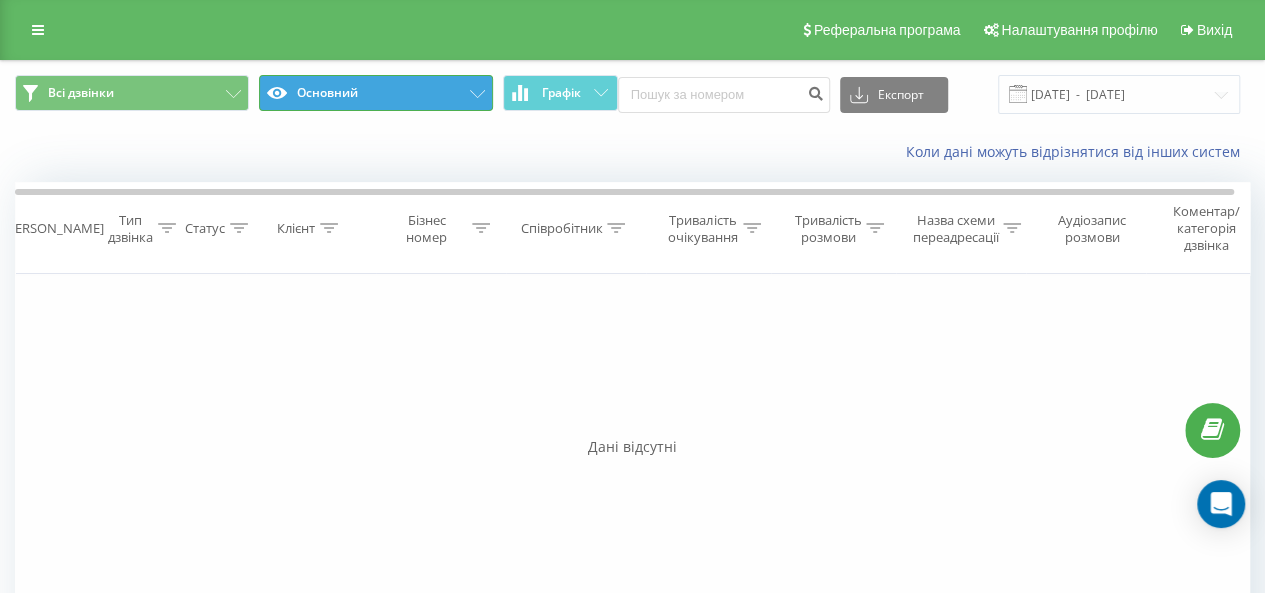 click on "Основний" at bounding box center [376, 93] 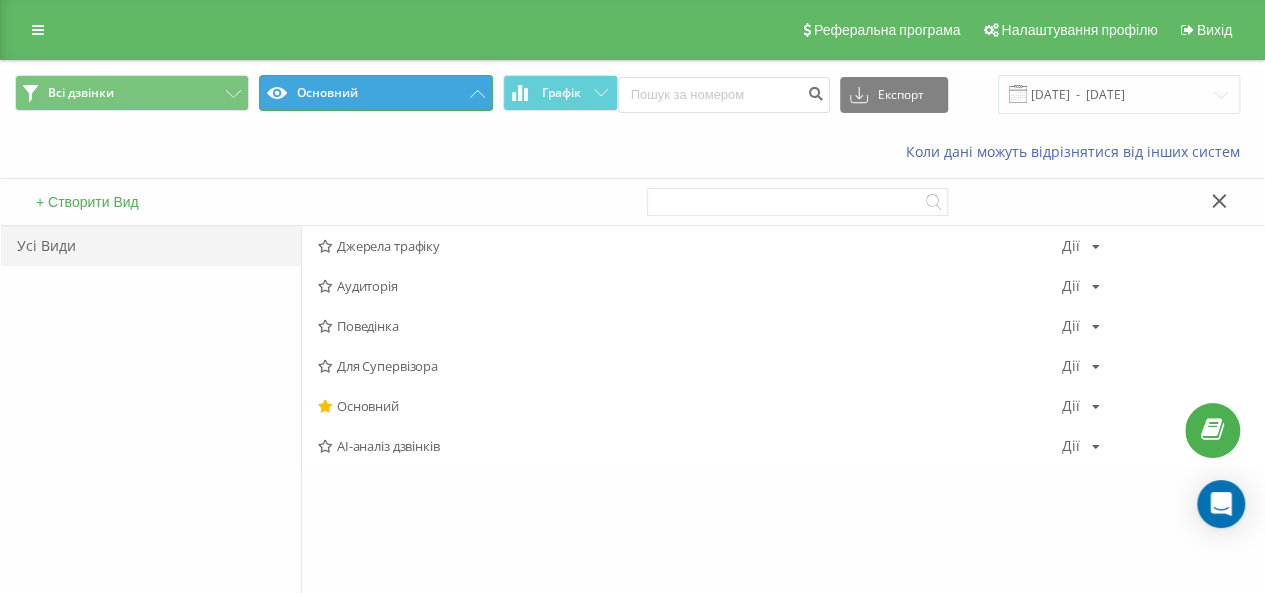 click on "Основний" at bounding box center [376, 93] 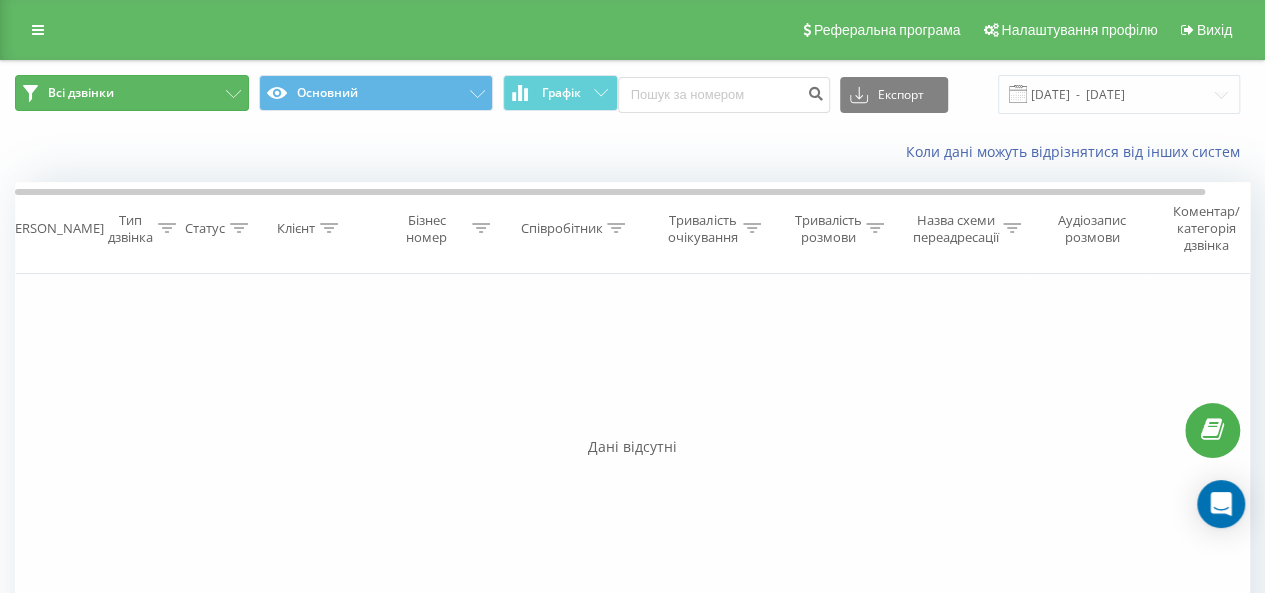 click on "Всі дзвінки" at bounding box center [132, 93] 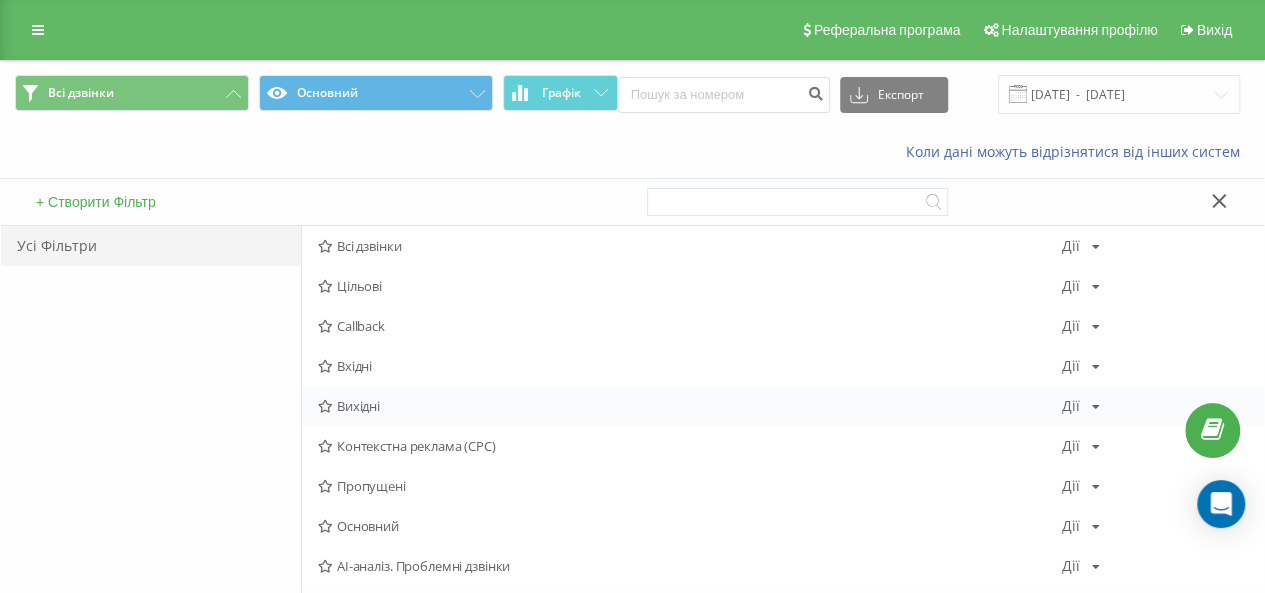 click on "Вихідні" at bounding box center [690, 406] 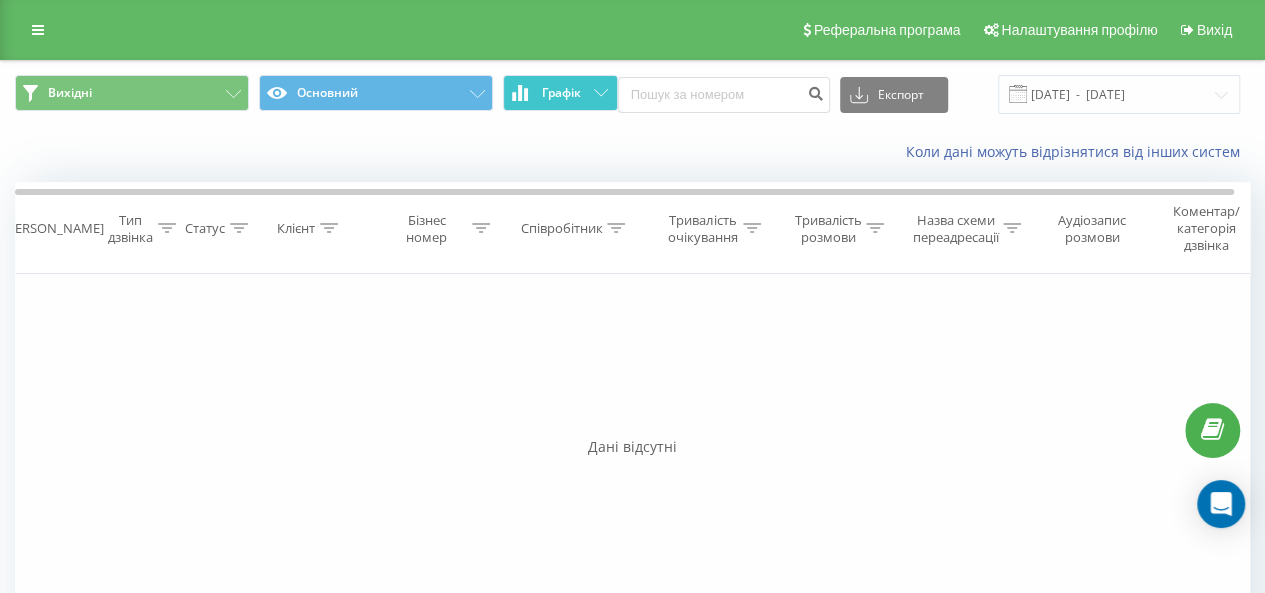 click on "Графік" at bounding box center [561, 93] 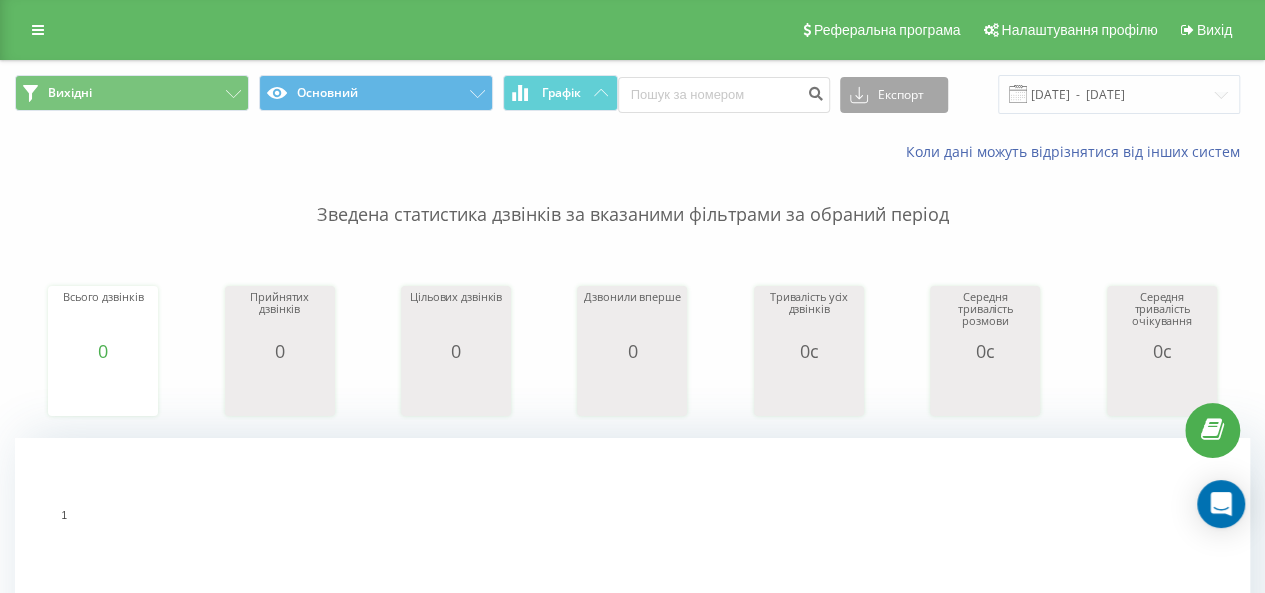 click on "Експорт" at bounding box center (894, 95) 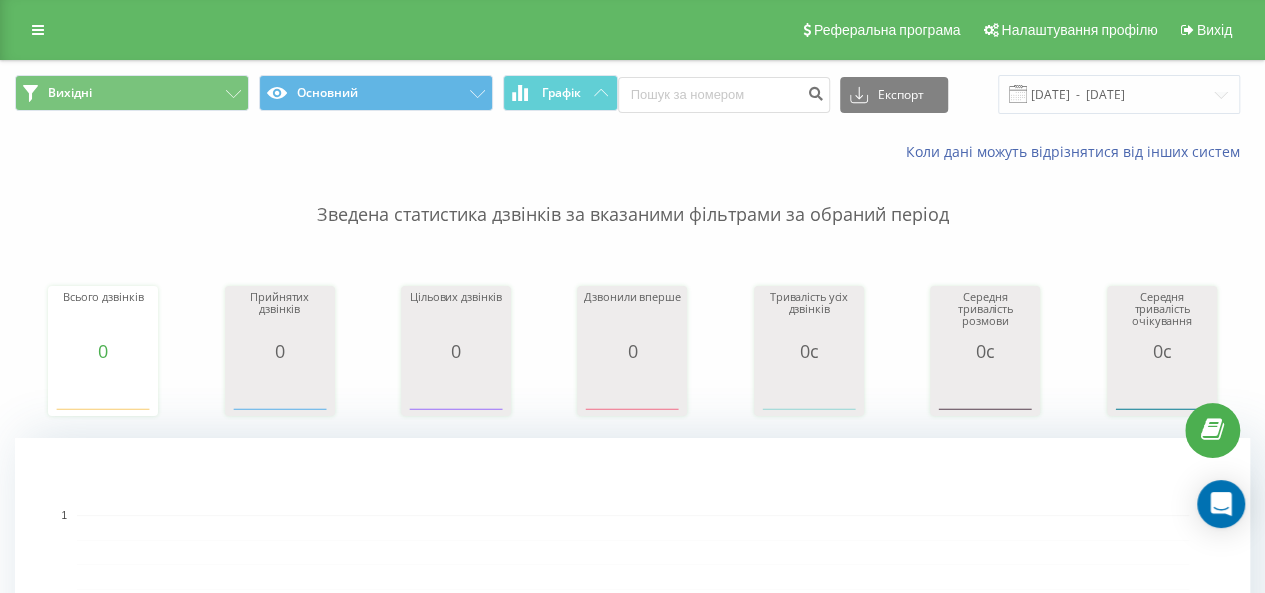 click on "Коли дані можуть відрізнятися вiд інших систем" at bounding box center (869, 152) 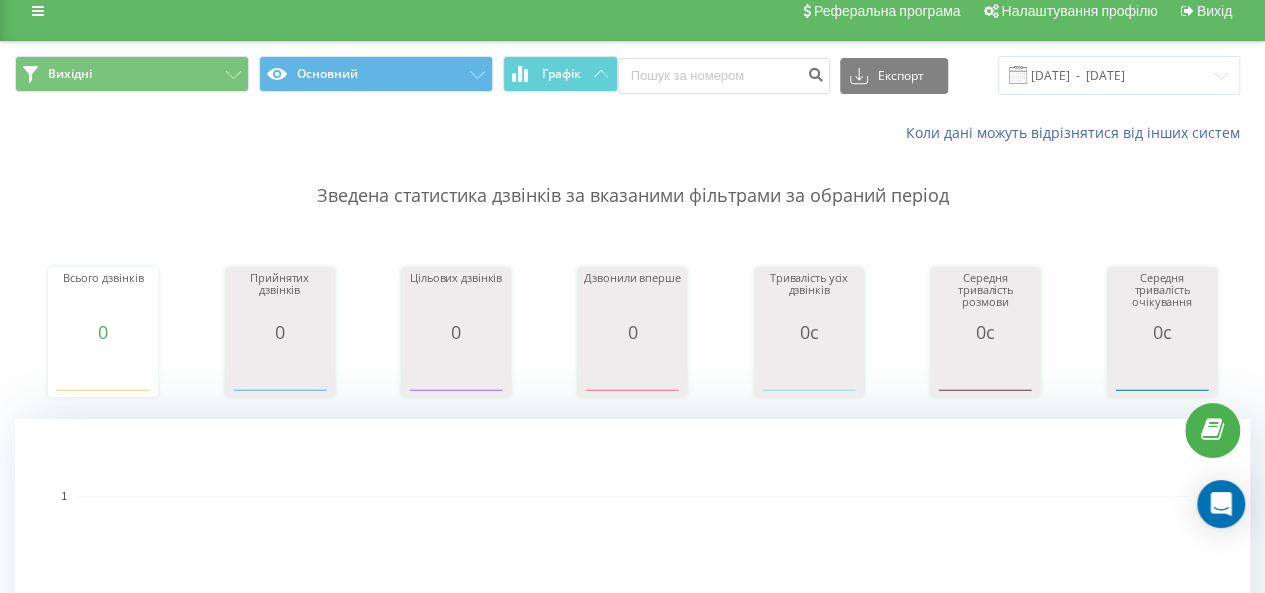 scroll, scrollTop: 0, scrollLeft: 0, axis: both 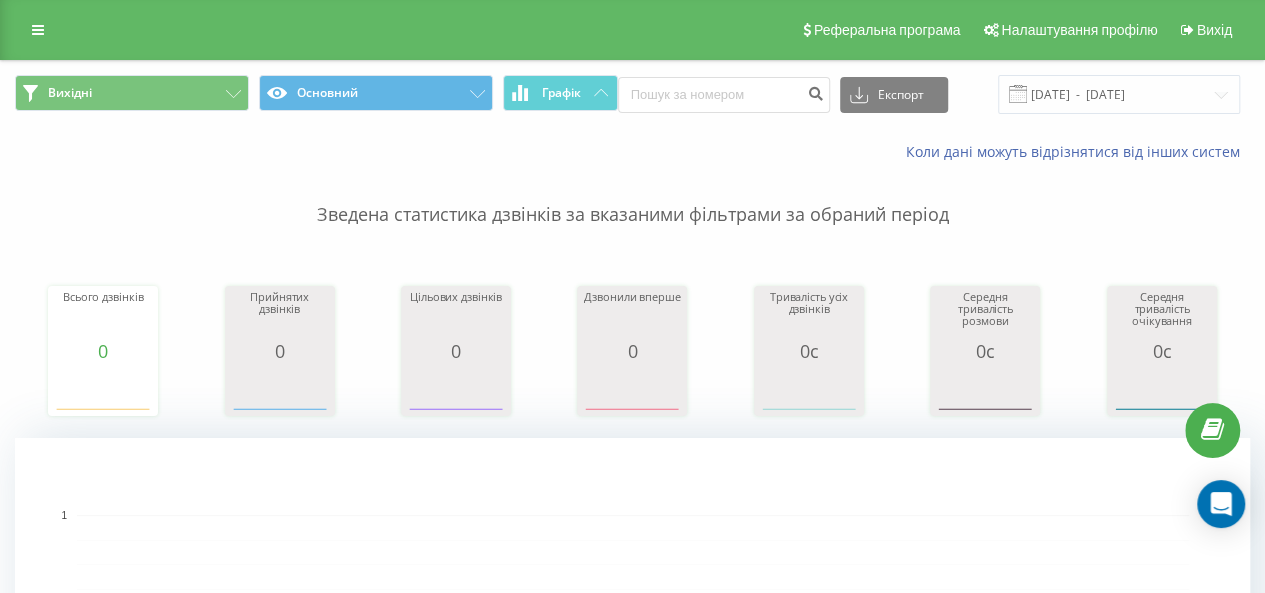 click on "Реферальна програма Налаштування профілю Вихід" at bounding box center [632, 30] 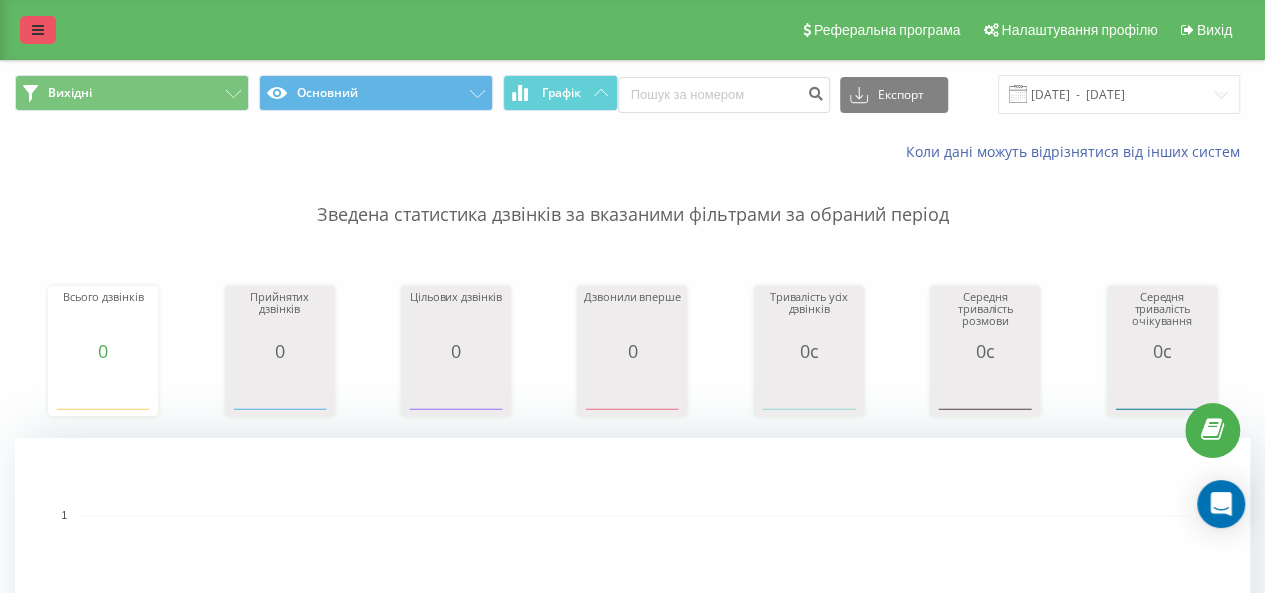 click at bounding box center [38, 30] 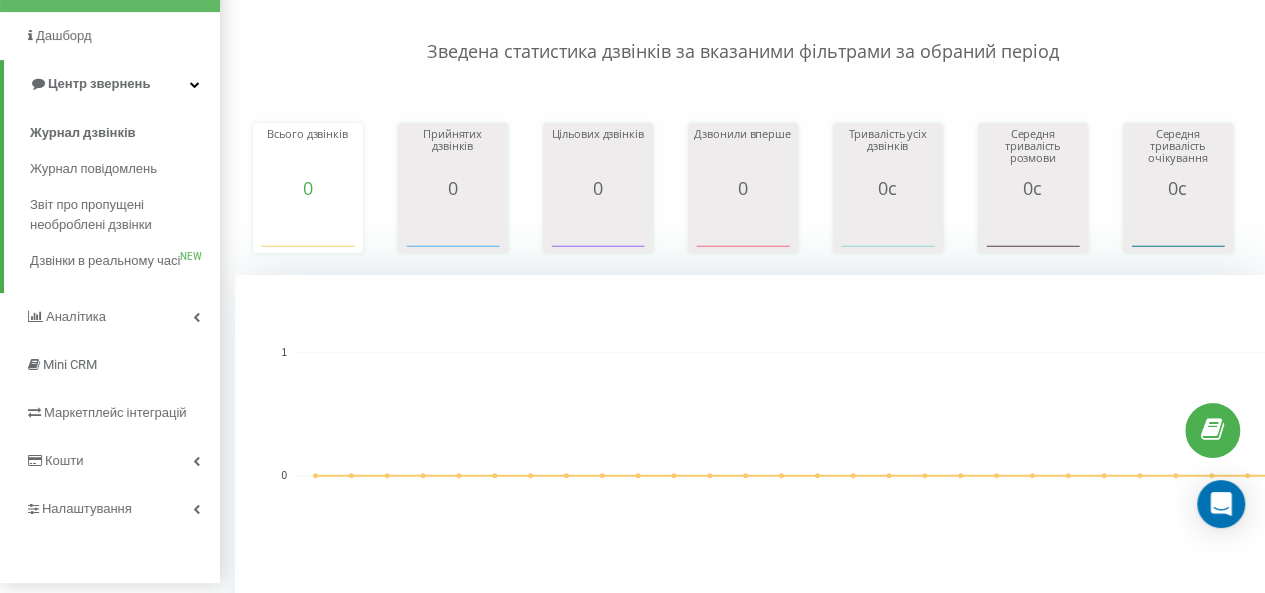 scroll, scrollTop: 566, scrollLeft: 0, axis: vertical 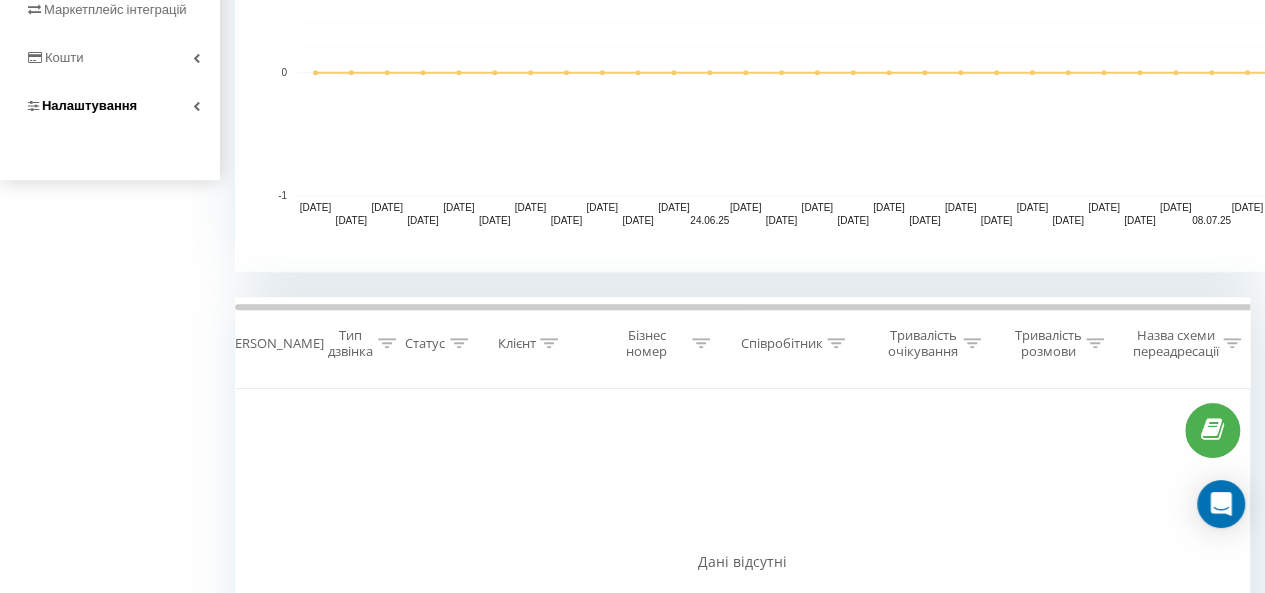 click on "Налаштування" at bounding box center [89, 105] 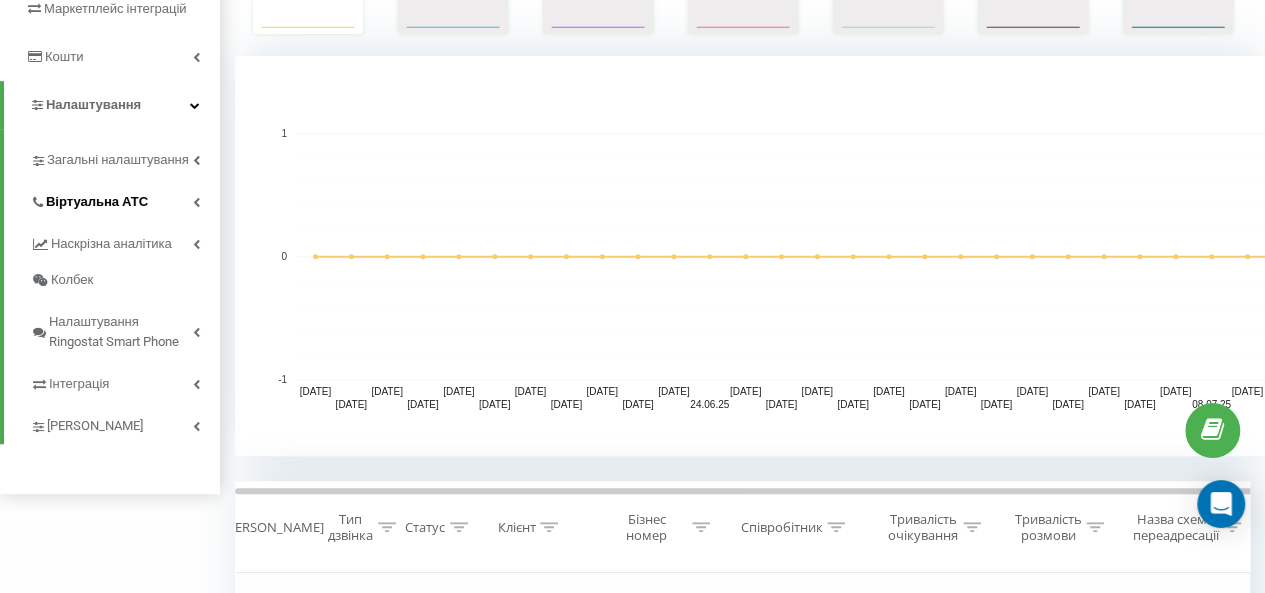 click on "Віртуальна АТС" at bounding box center (97, 202) 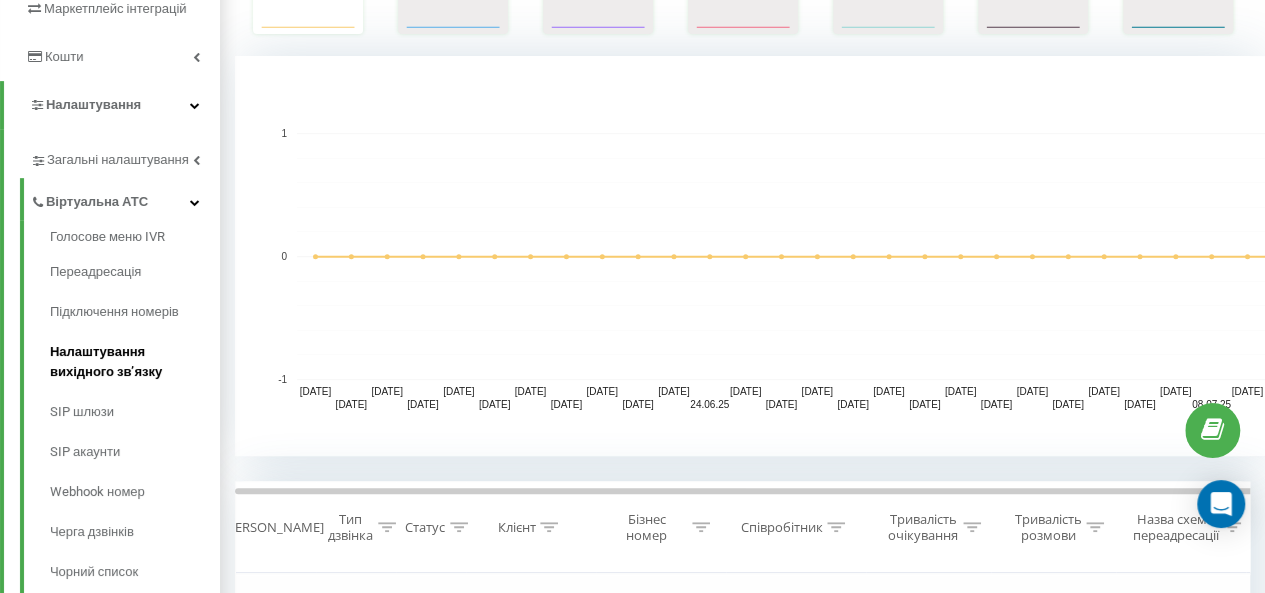 click on "Налаштування вихідного зв’язку" at bounding box center (135, 362) 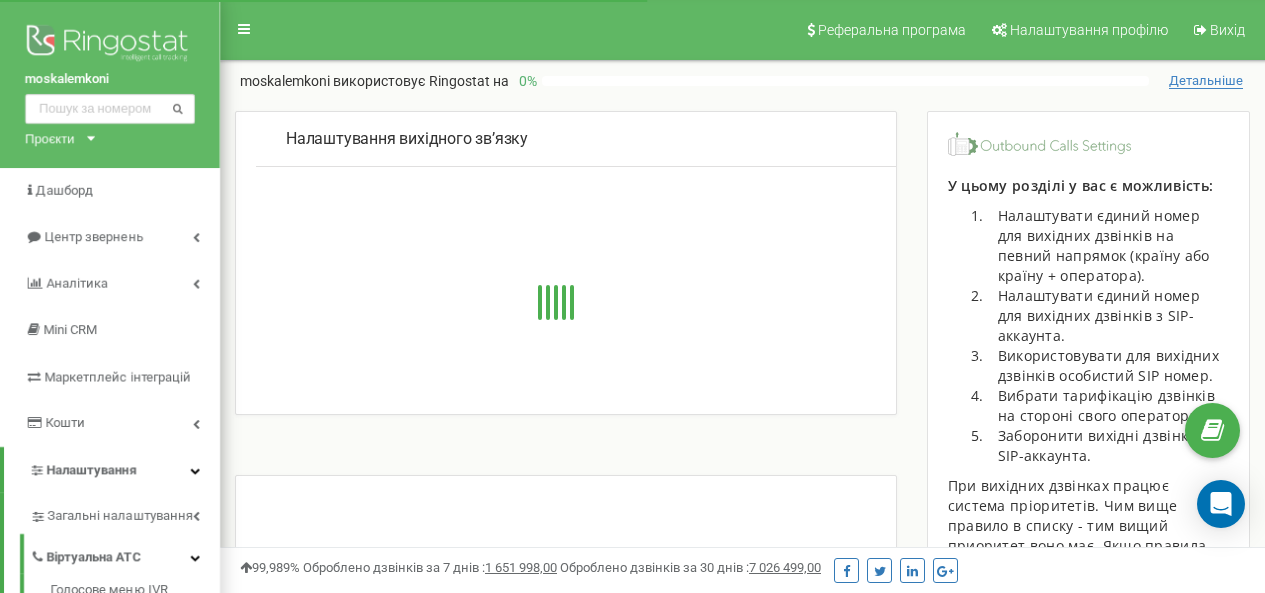 scroll, scrollTop: 0, scrollLeft: 0, axis: both 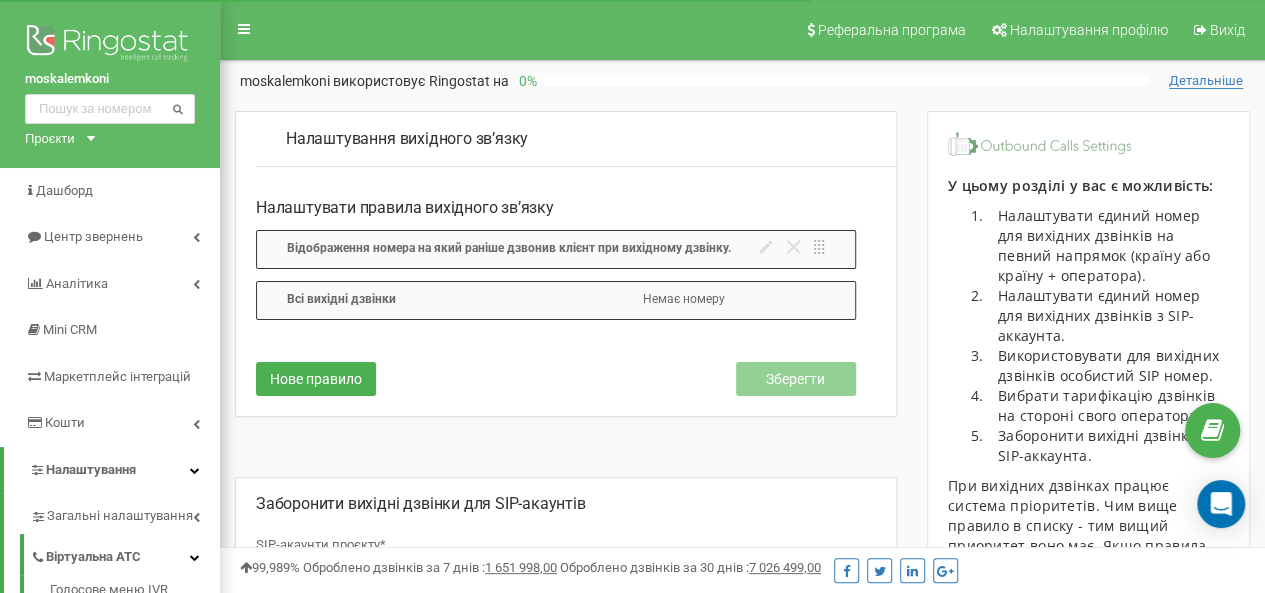 click at bounding box center (792, 249) 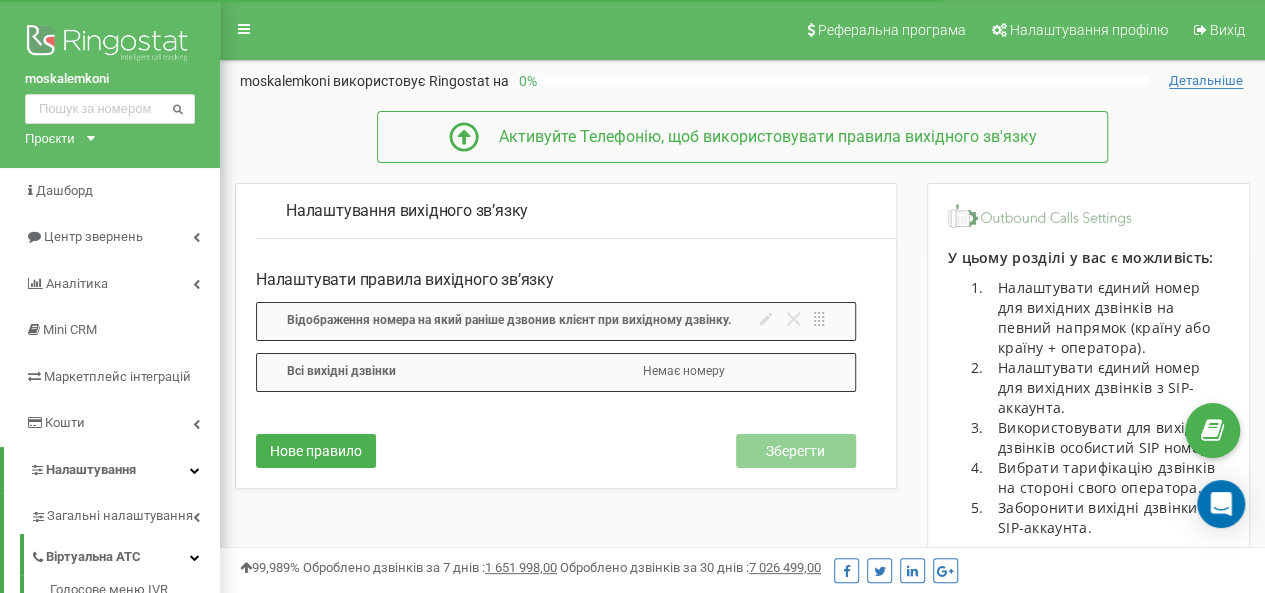 click on "Налаштування вихідного зв’язку
Налаштувати правила вихідного зв’язку Відображення номера на який раніше дзвонив клієнт при вихідному дзвінку. Всi вихiднi дзвінки  Немає номеру Нове правило Зберегти" at bounding box center (566, 336) 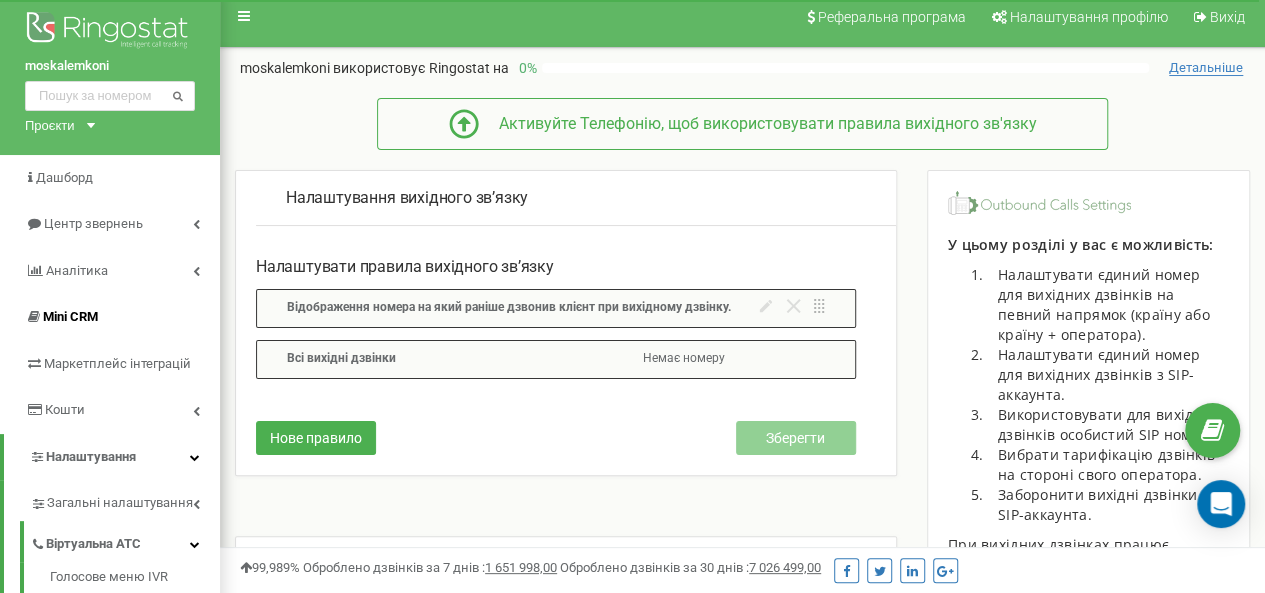 scroll, scrollTop: 0, scrollLeft: 0, axis: both 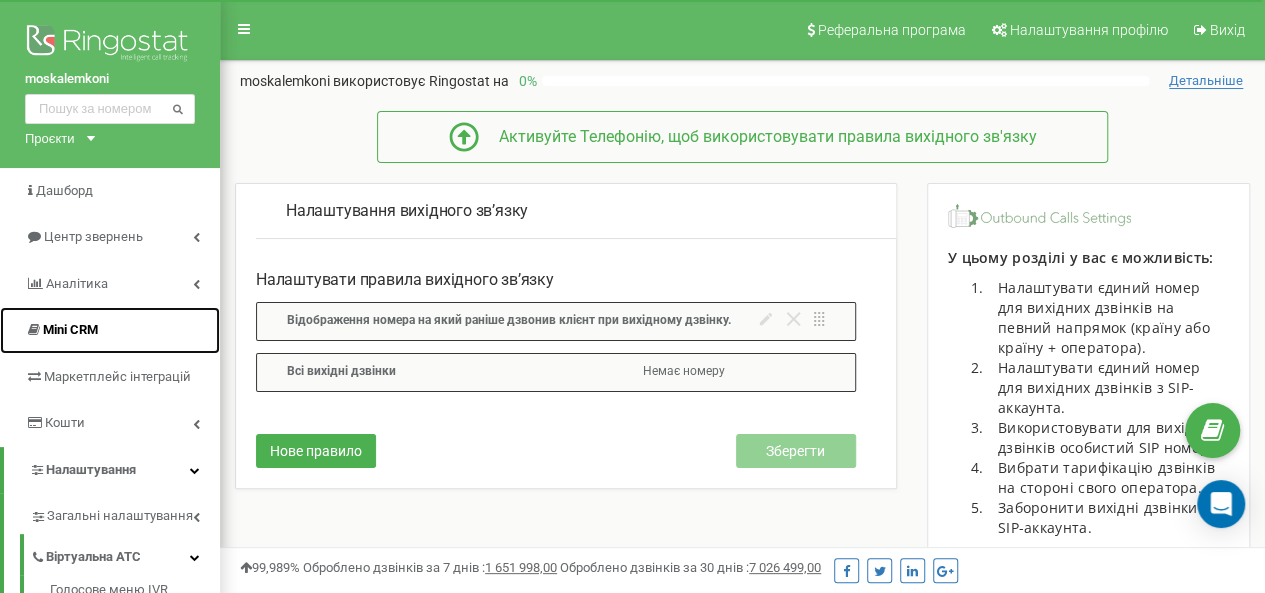 click on "Mini CRM" at bounding box center (110, 330) 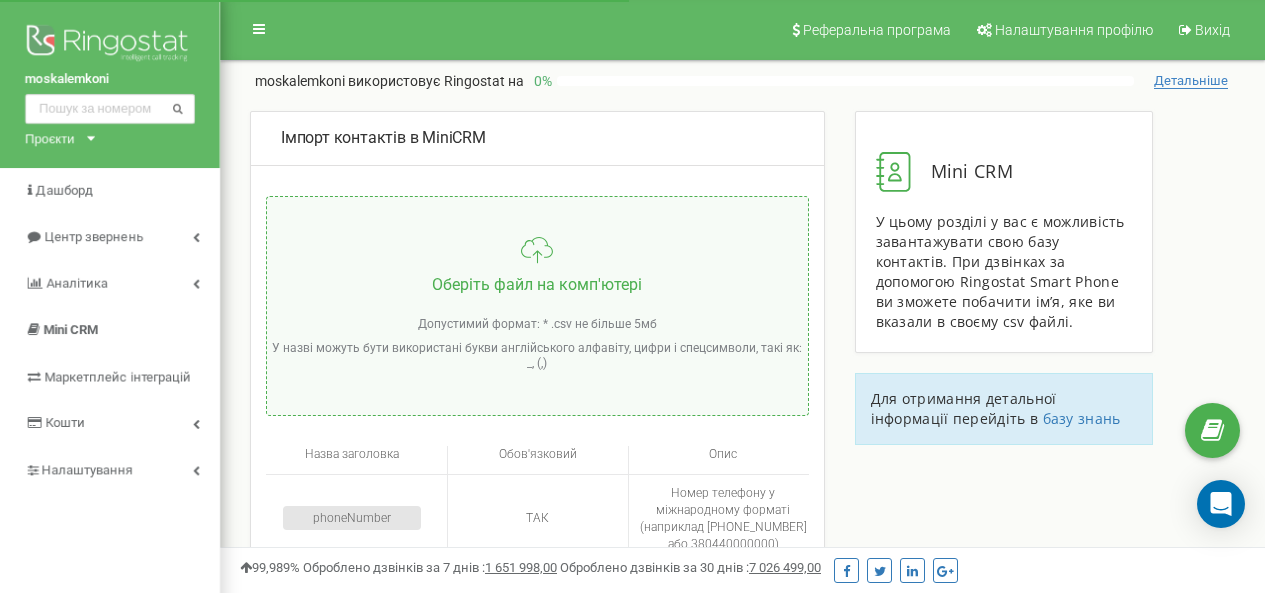 scroll, scrollTop: 0, scrollLeft: 0, axis: both 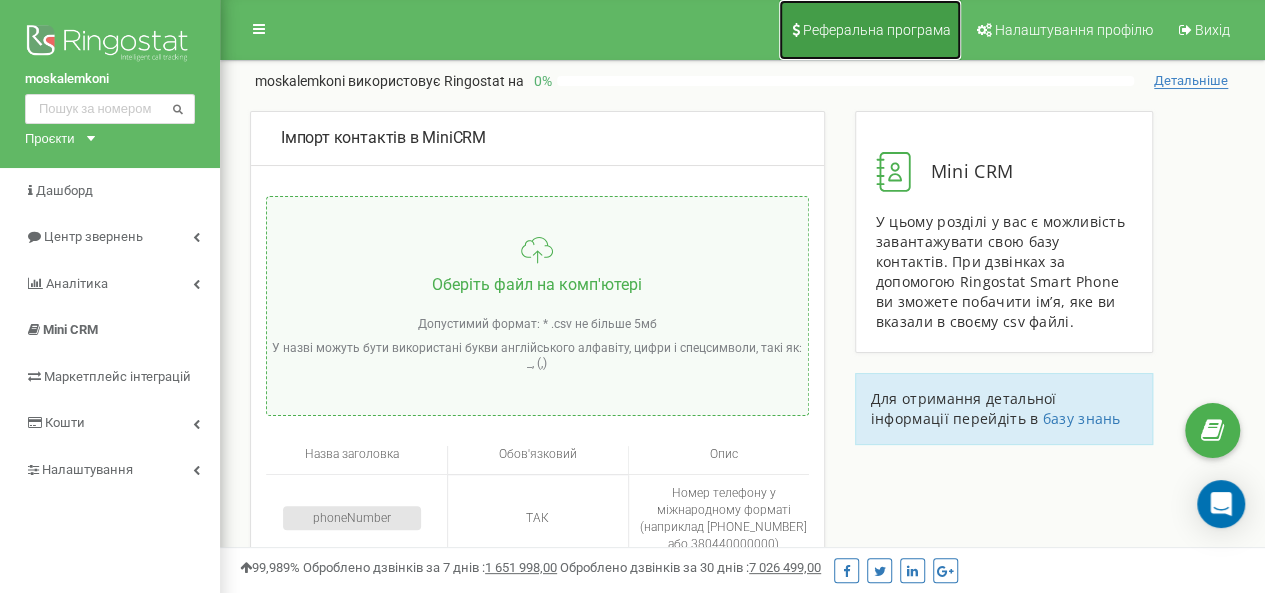 click on "Реферальна програма" at bounding box center [877, 30] 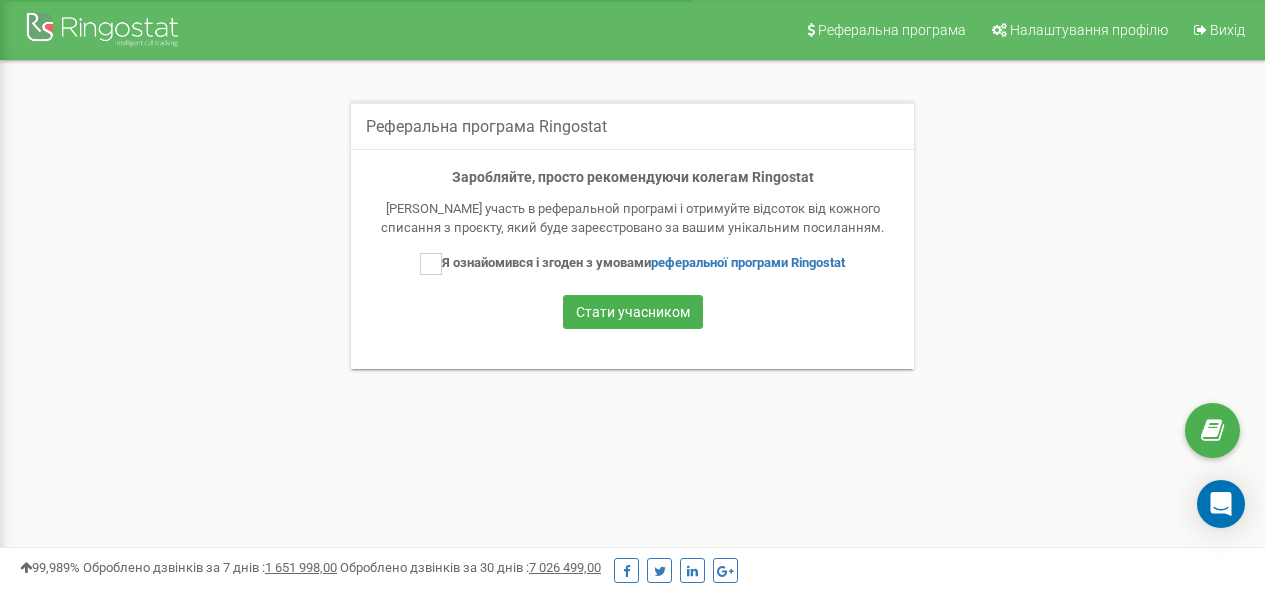 scroll, scrollTop: 0, scrollLeft: 0, axis: both 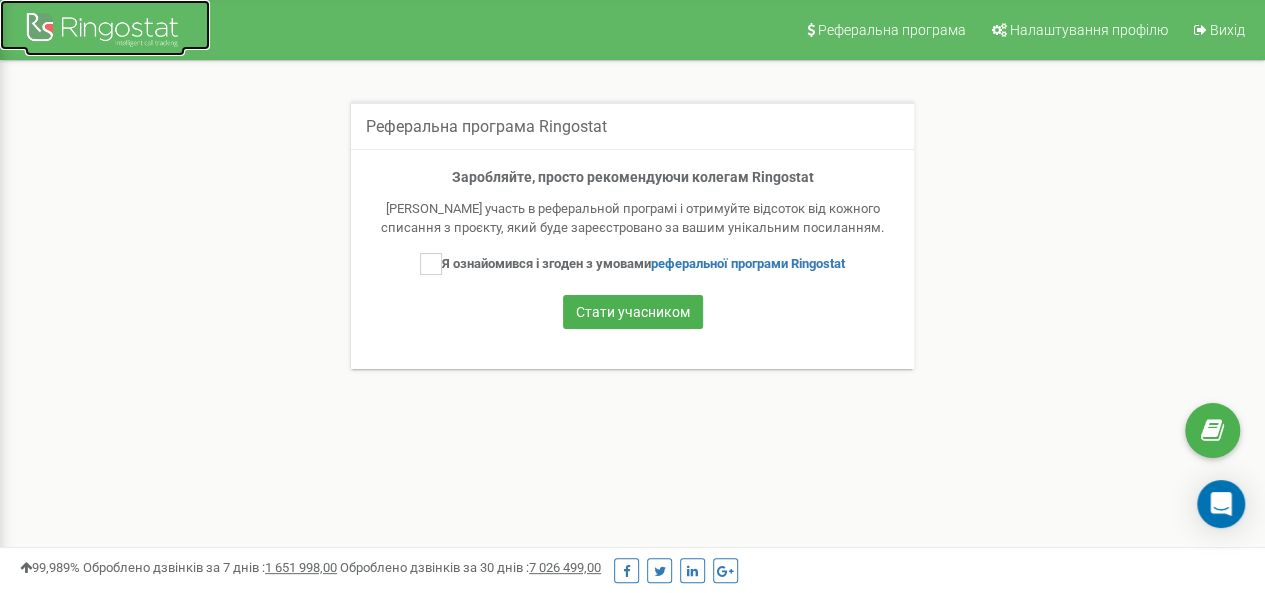 click at bounding box center (105, 32) 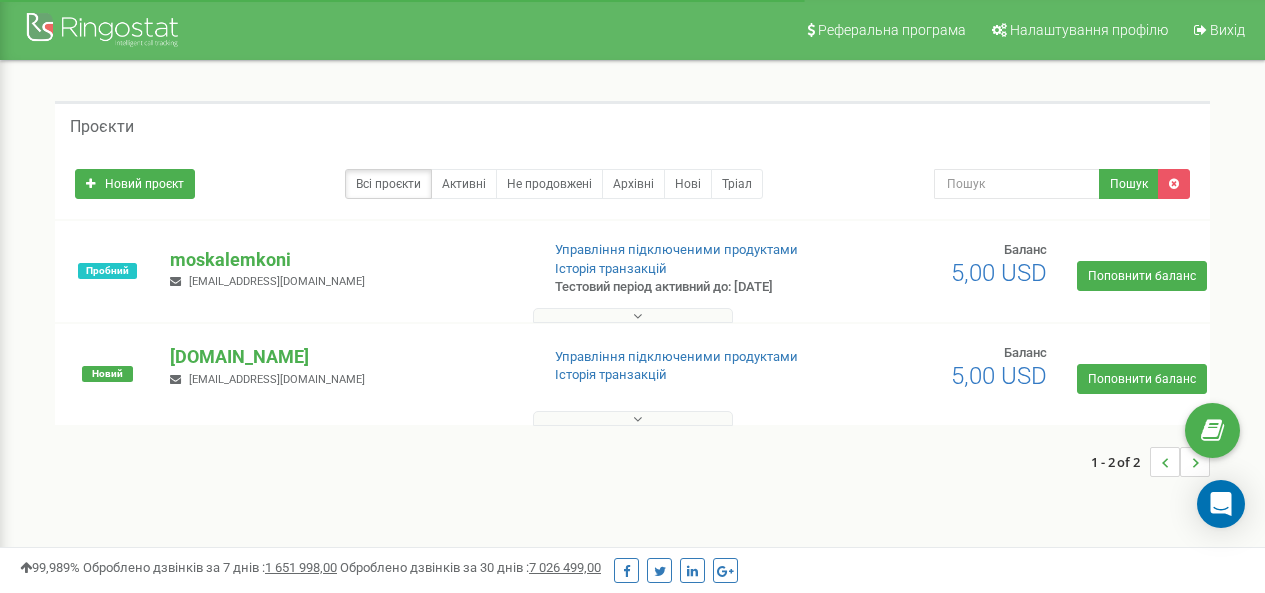 scroll, scrollTop: 0, scrollLeft: 0, axis: both 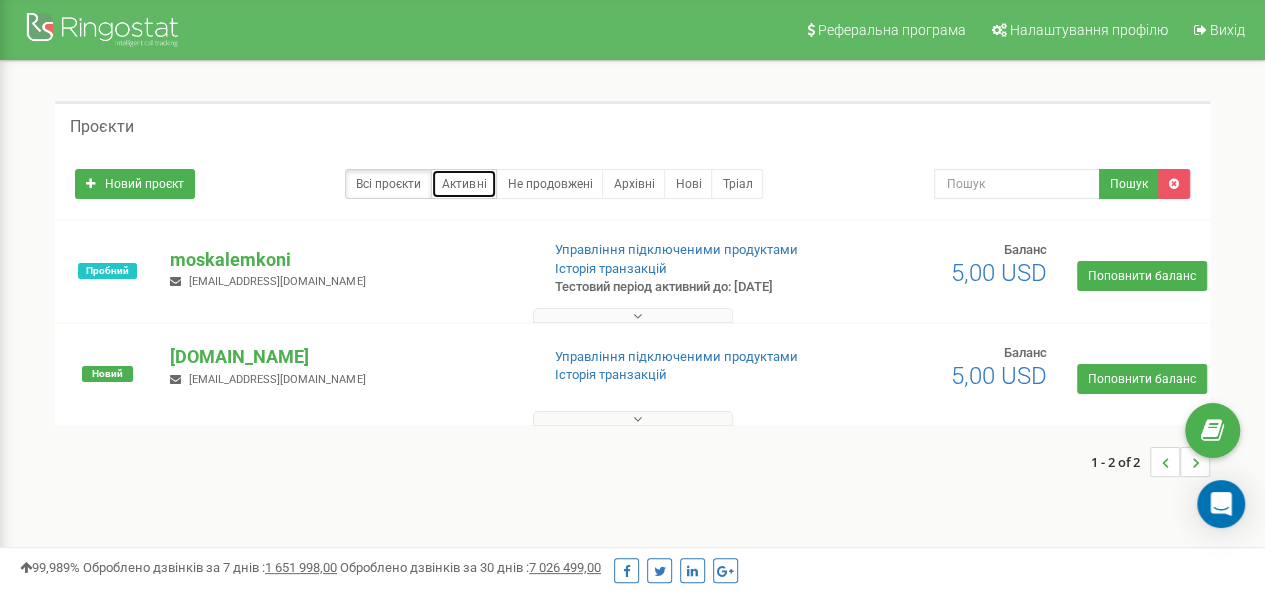 click on "Активні" at bounding box center (464, 184) 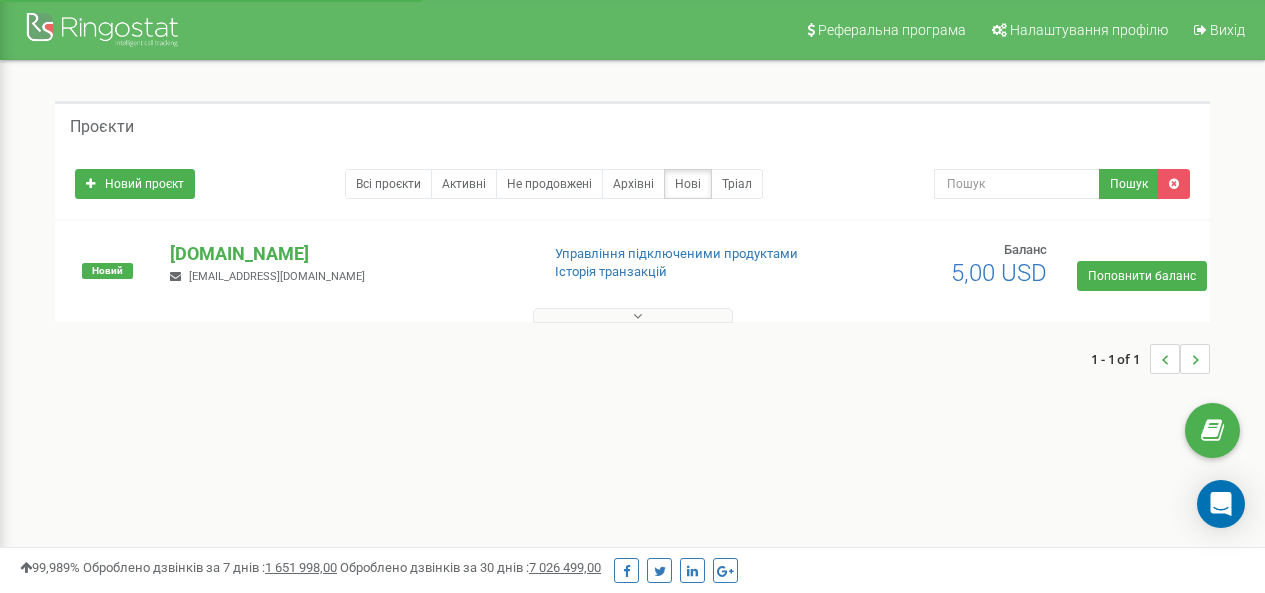 scroll, scrollTop: 0, scrollLeft: 0, axis: both 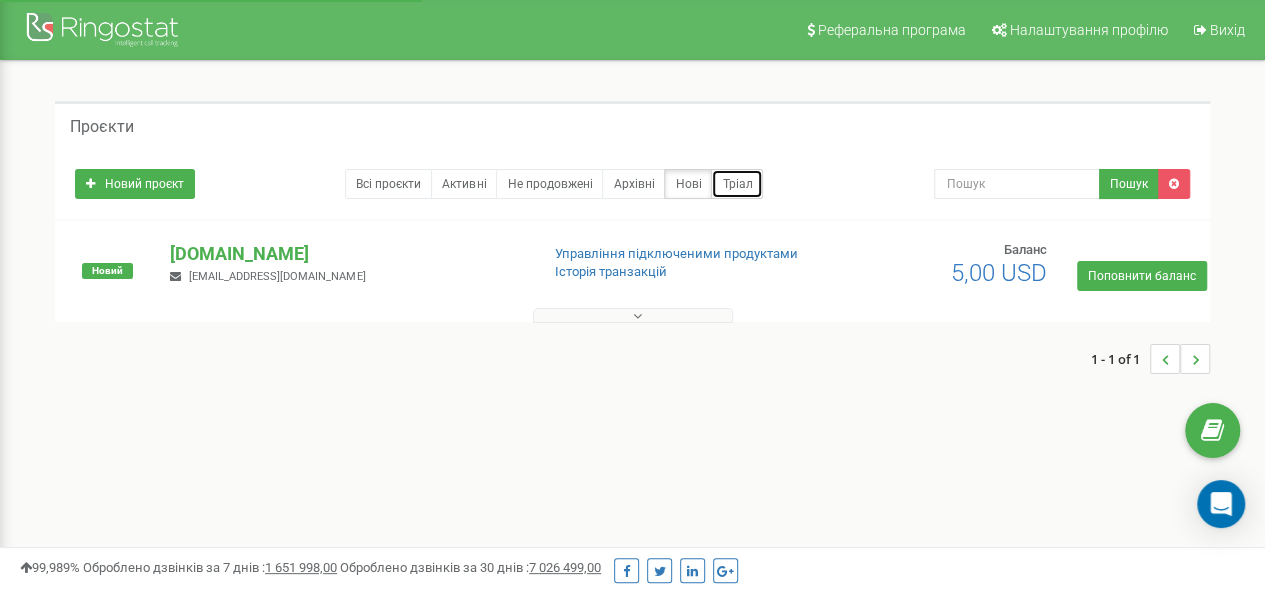 click on "Тріал" at bounding box center (737, 184) 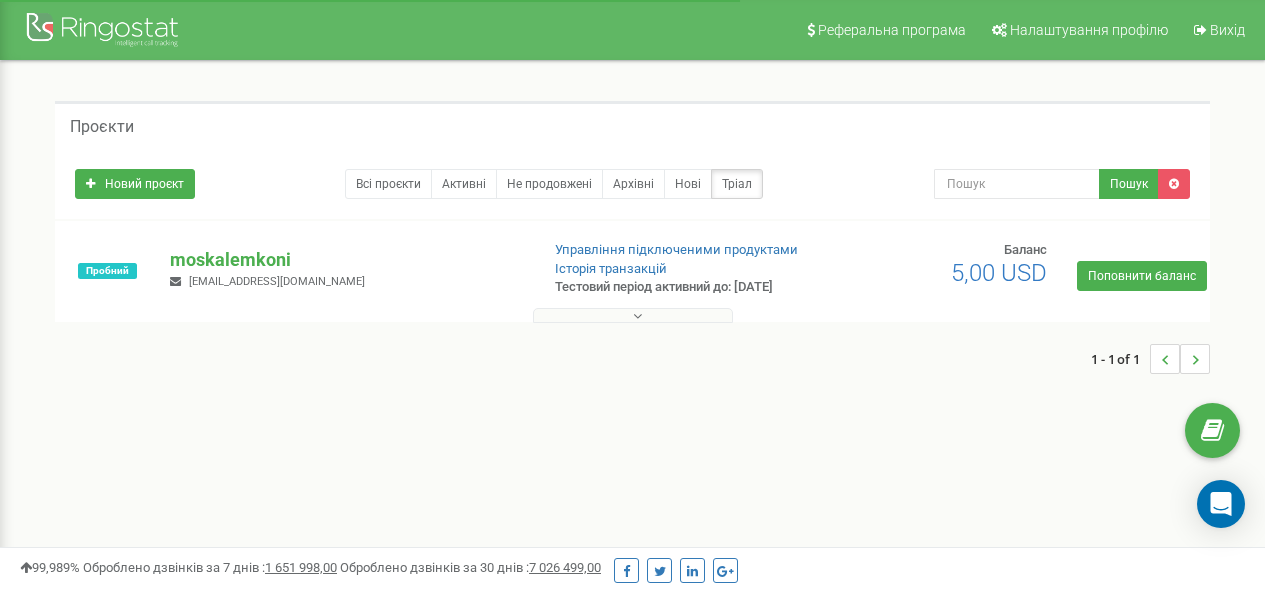 scroll, scrollTop: 0, scrollLeft: 0, axis: both 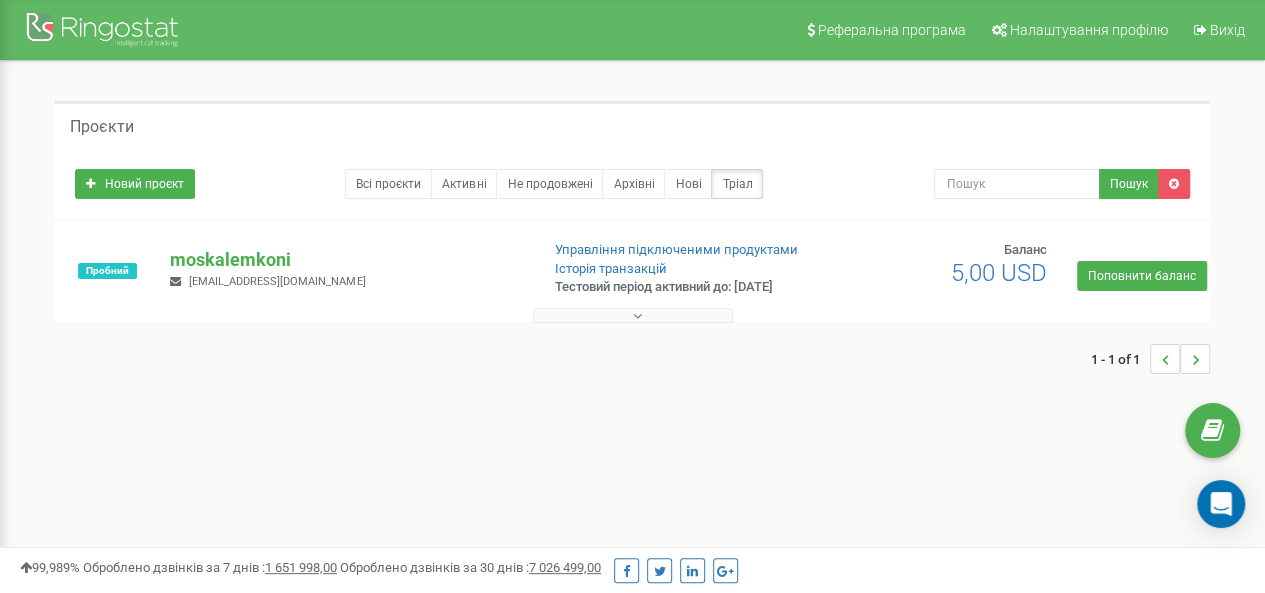 click at bounding box center [633, 315] 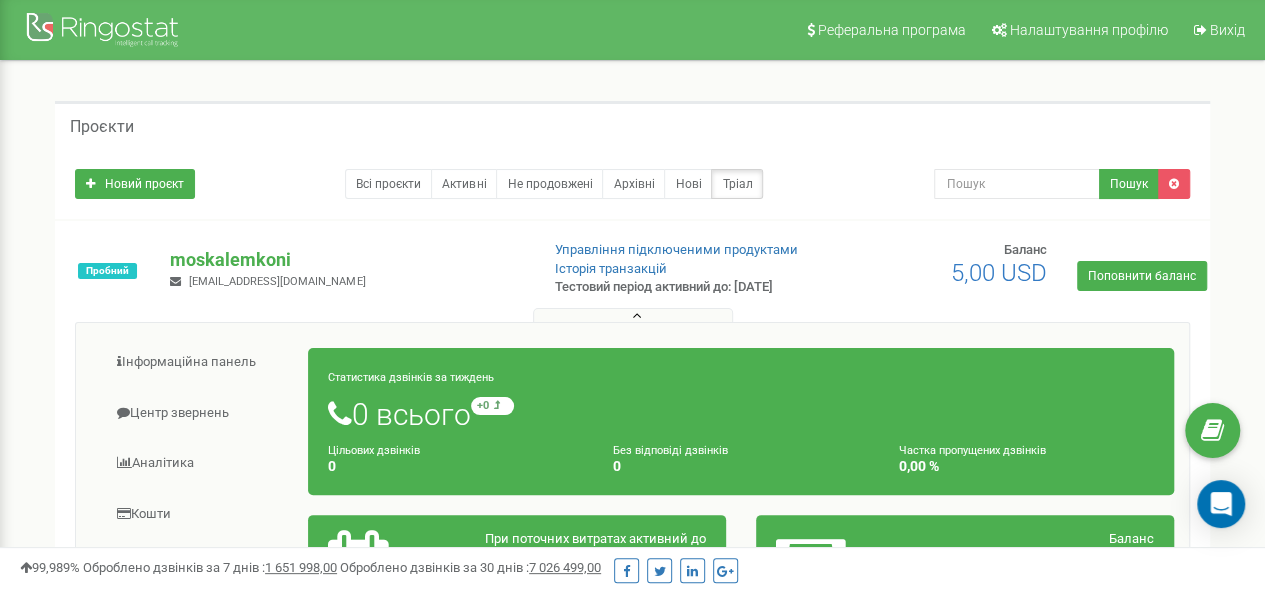scroll, scrollTop: 566, scrollLeft: 0, axis: vertical 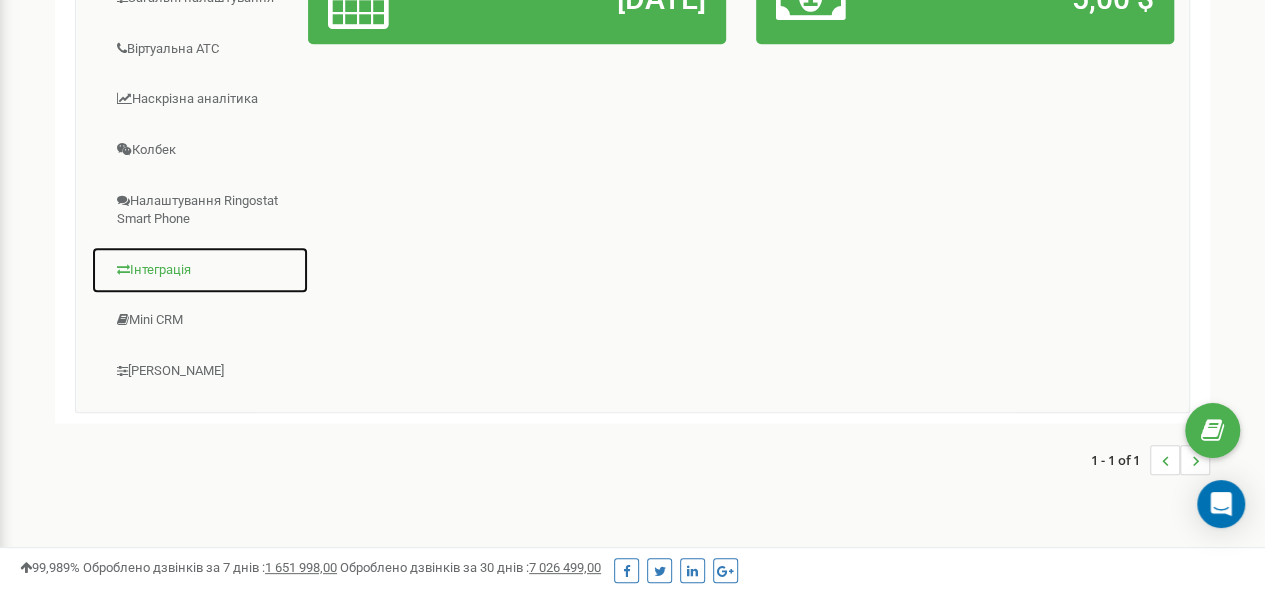drag, startPoint x: 152, startPoint y: 253, endPoint x: 168, endPoint y: 265, distance: 20 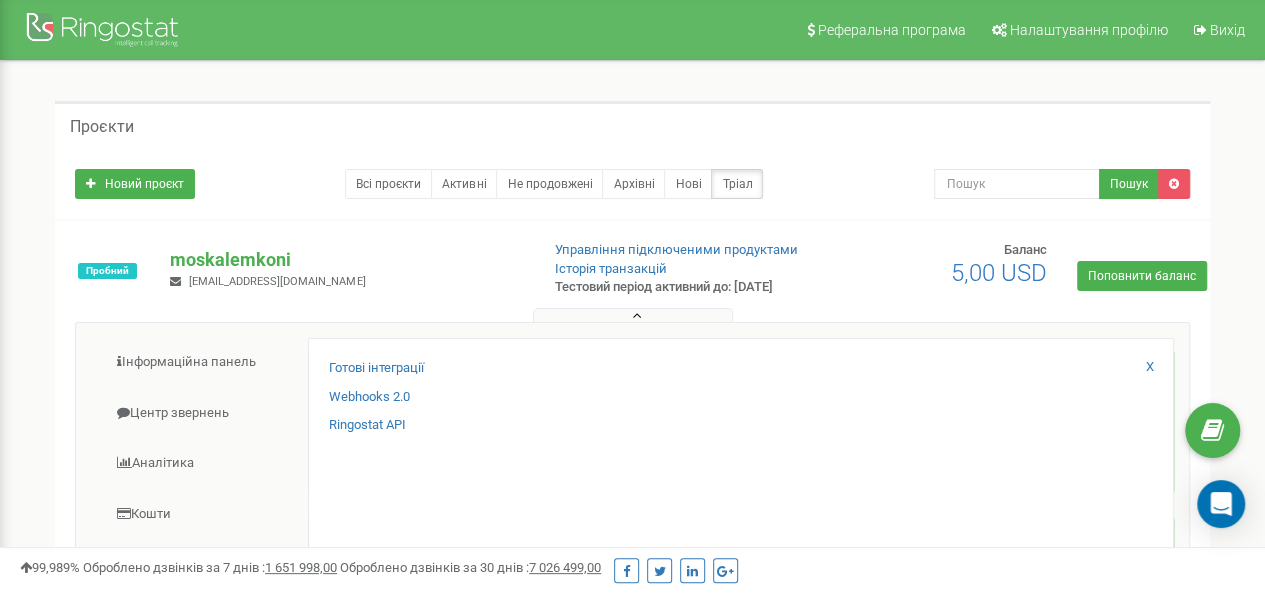 scroll, scrollTop: 566, scrollLeft: 0, axis: vertical 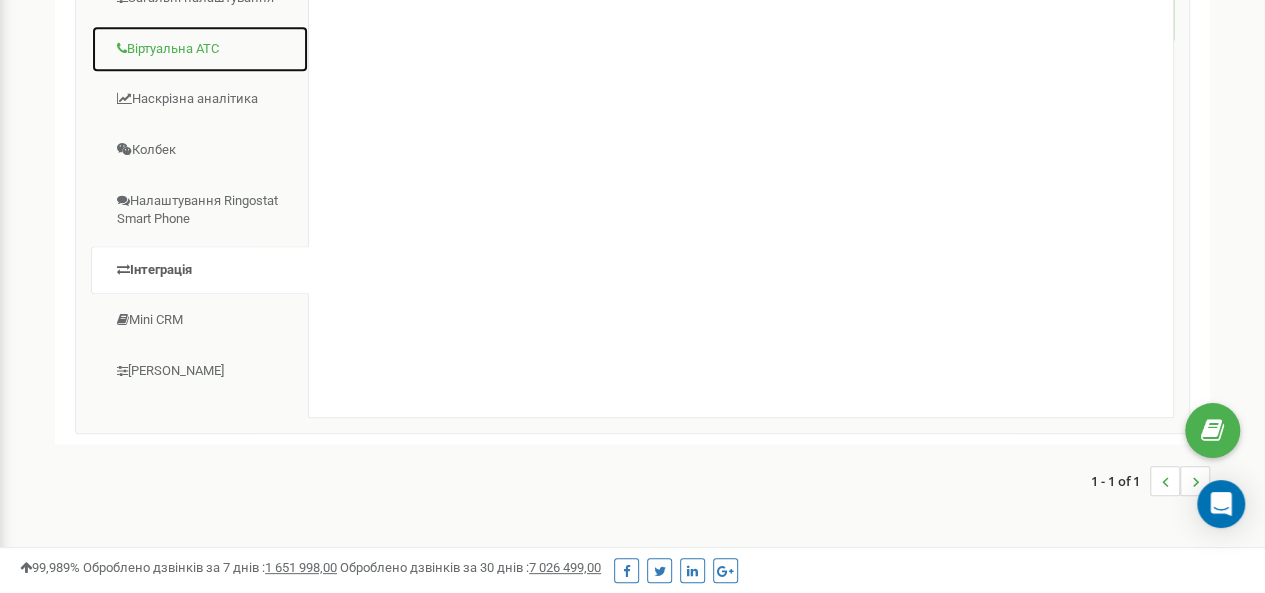 click on "Віртуальна АТС" at bounding box center (200, 49) 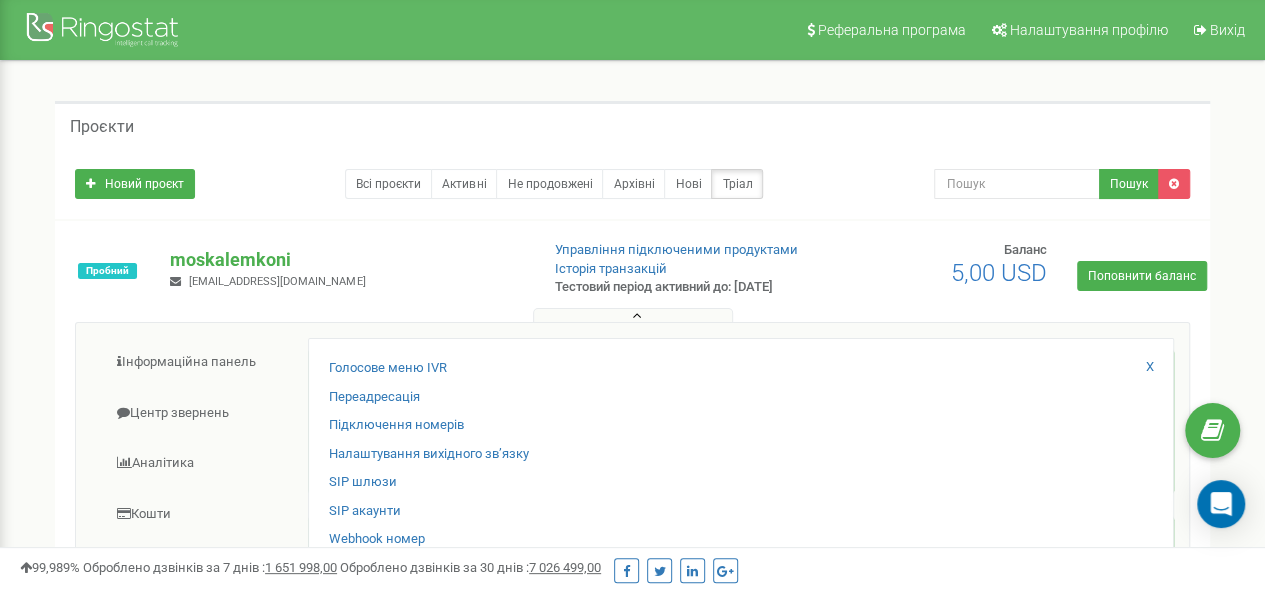scroll, scrollTop: 566, scrollLeft: 0, axis: vertical 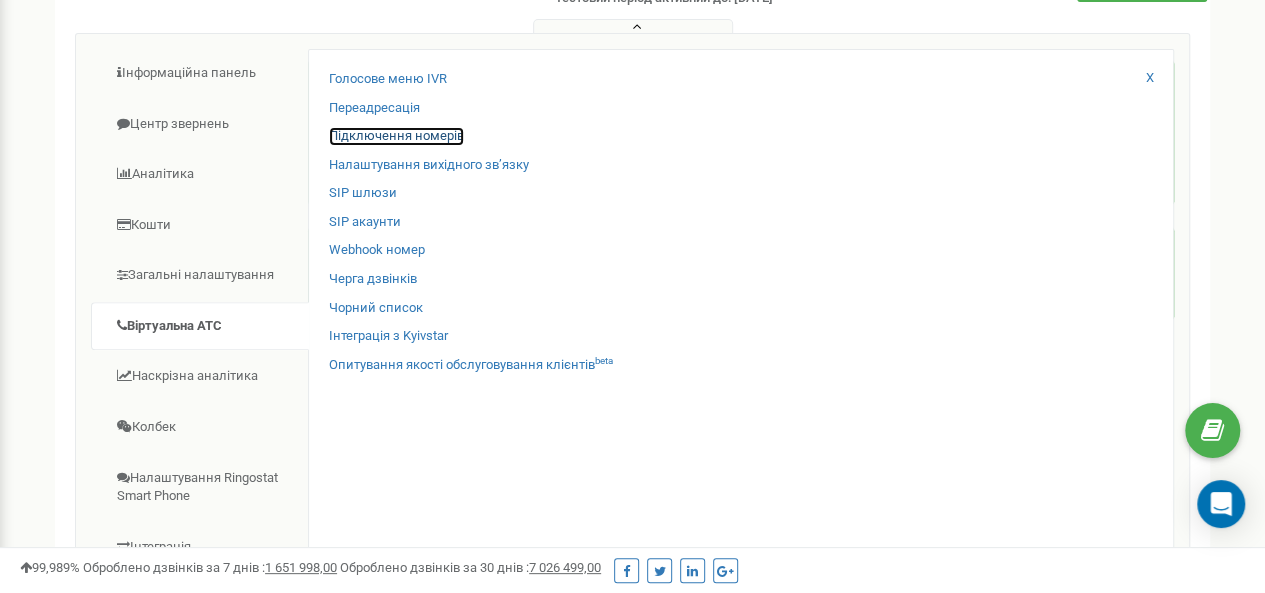 click on "Підключення номерів" at bounding box center (396, 136) 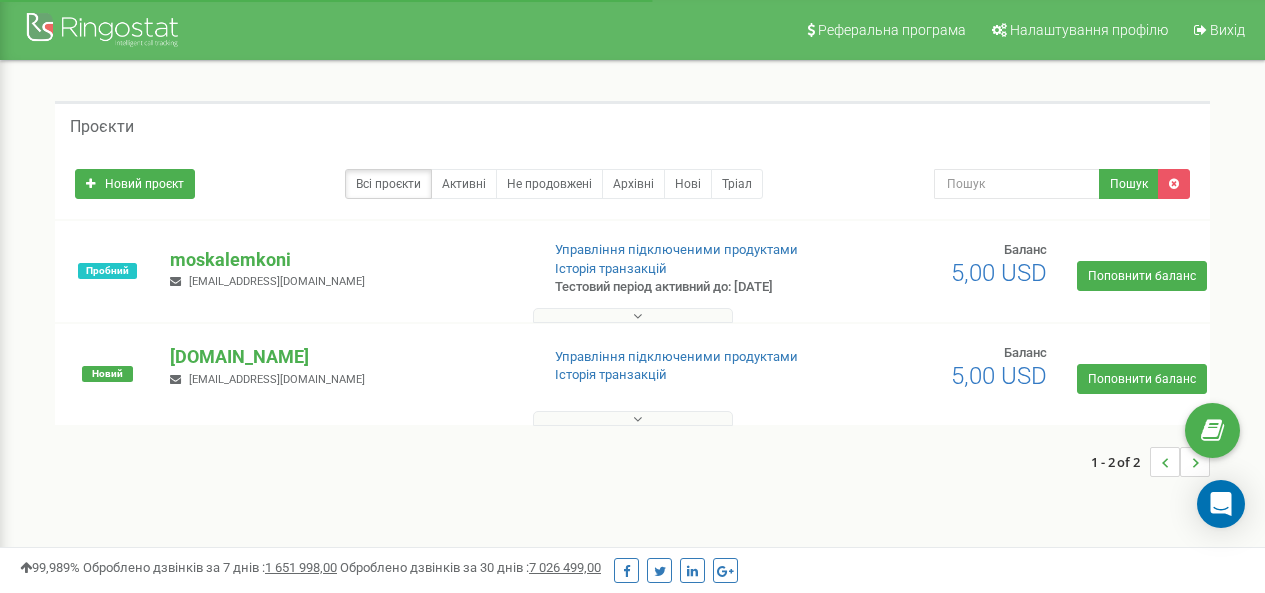 scroll, scrollTop: 0, scrollLeft: 0, axis: both 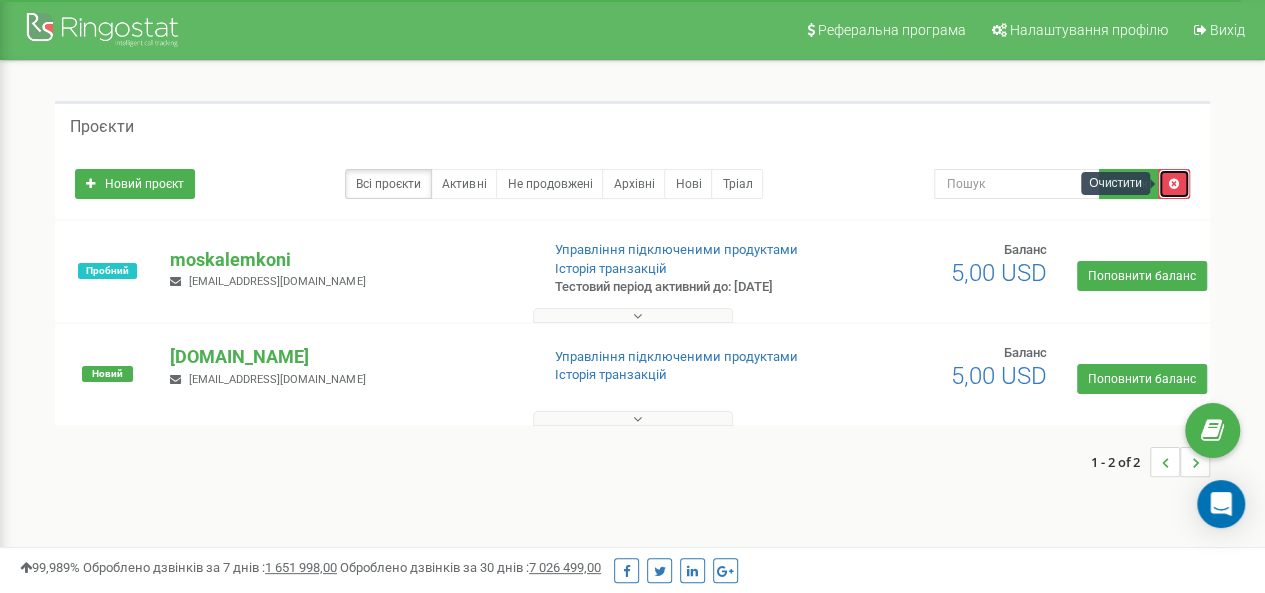 click at bounding box center [1174, 184] 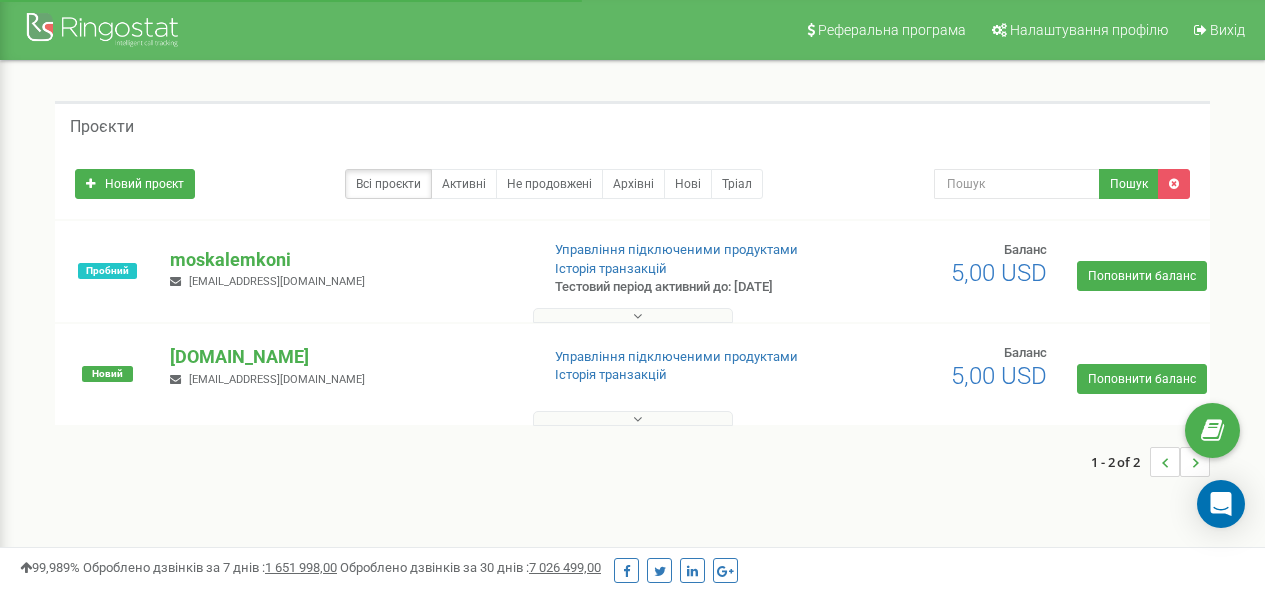 scroll, scrollTop: 0, scrollLeft: 0, axis: both 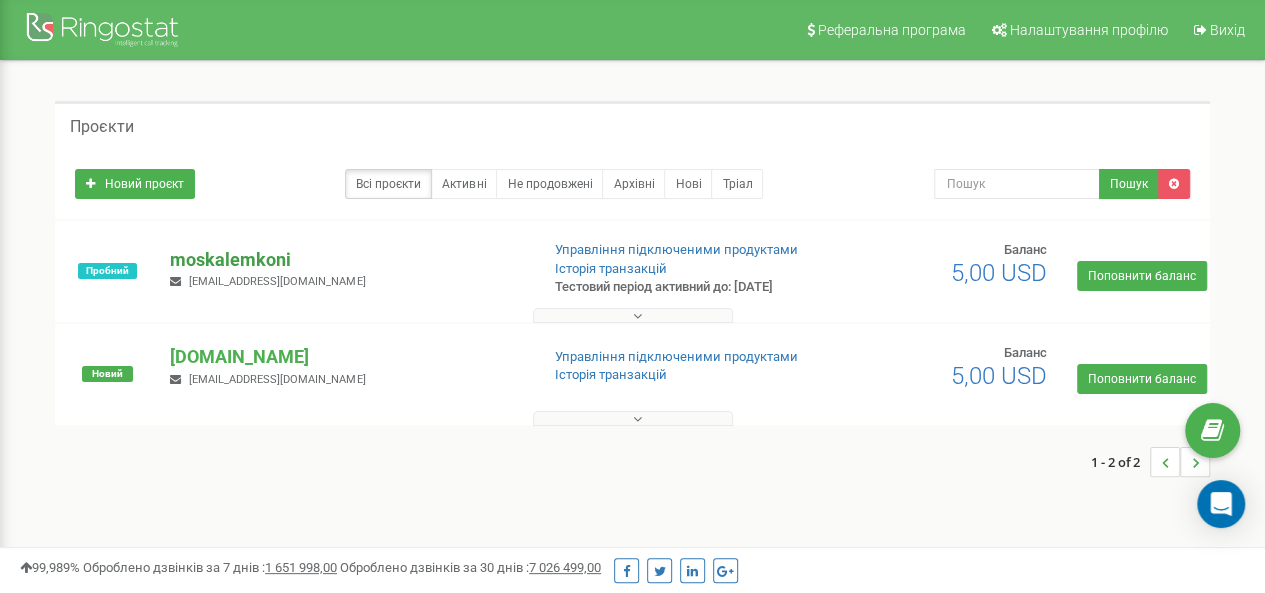 click on "moskalemkoni" at bounding box center (346, 260) 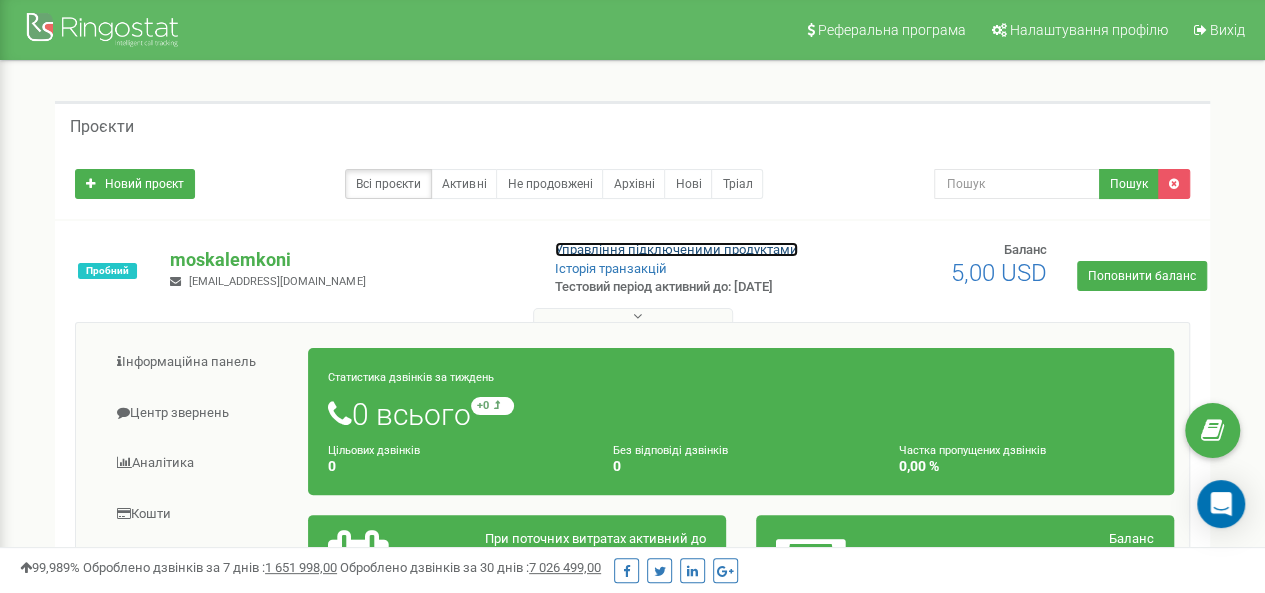 click on "Управління підключеними продуктами" at bounding box center [676, 249] 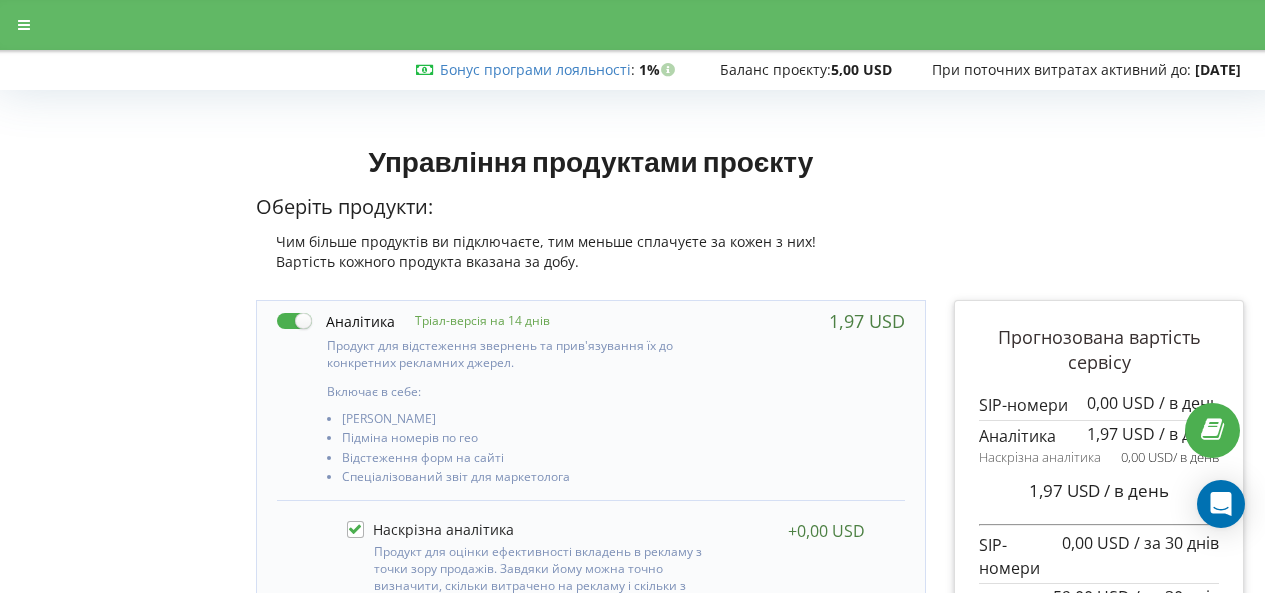 scroll, scrollTop: 0, scrollLeft: 0, axis: both 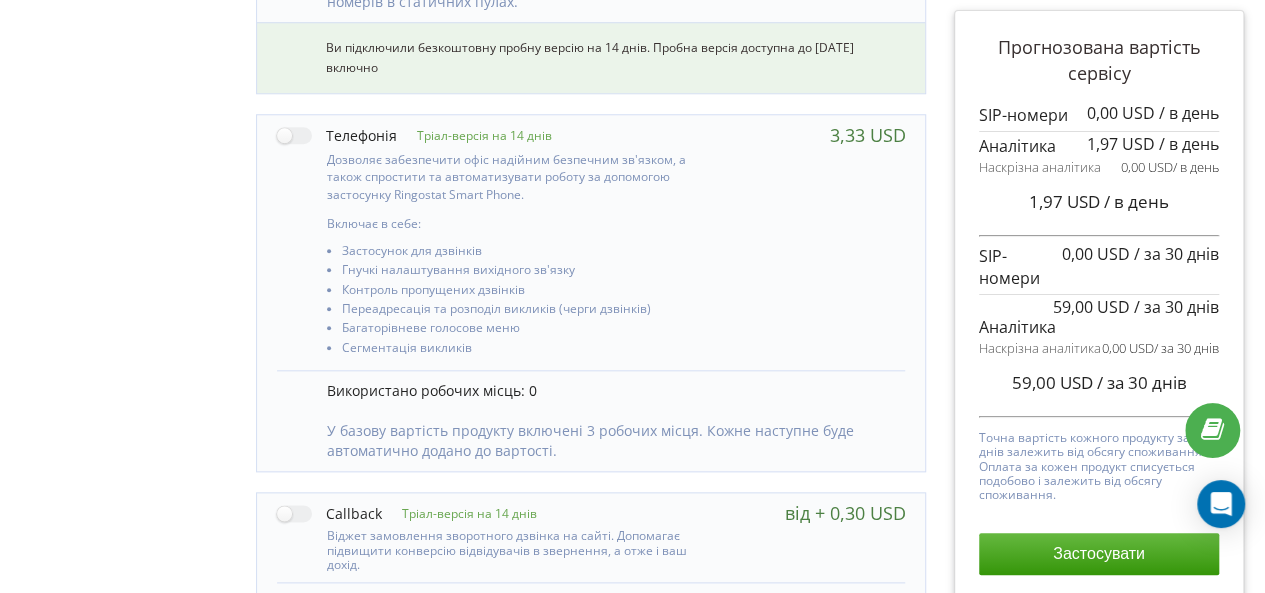 drag, startPoint x: 1162, startPoint y: 1, endPoint x: 730, endPoint y: 168, distance: 463.1555 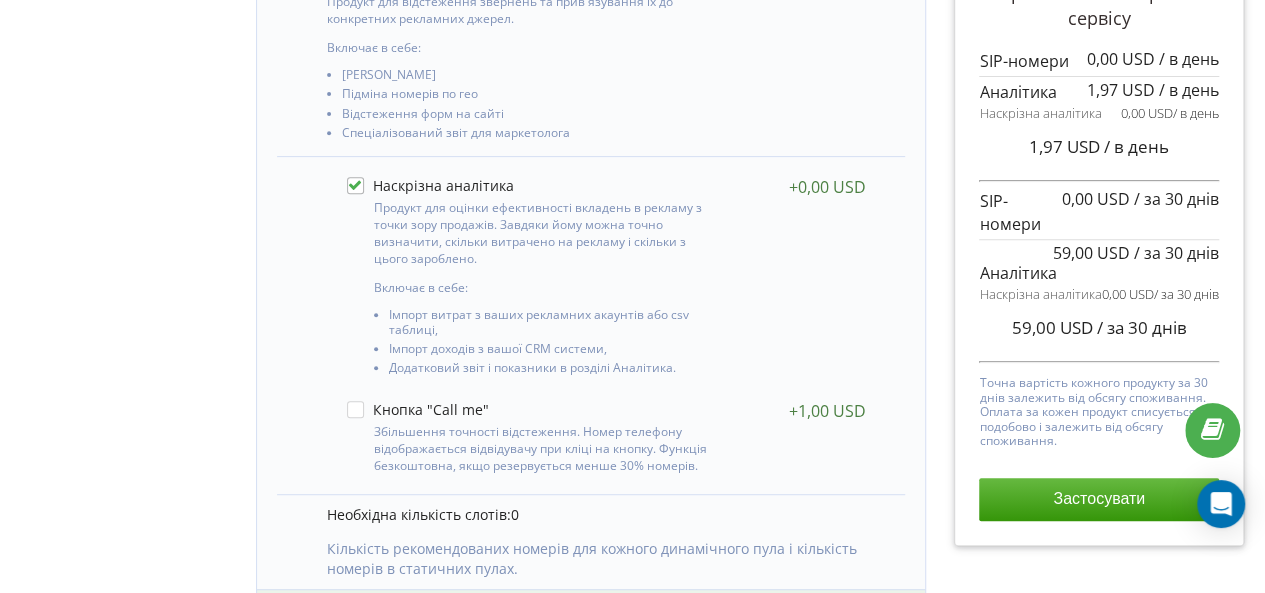 scroll, scrollTop: 0, scrollLeft: 0, axis: both 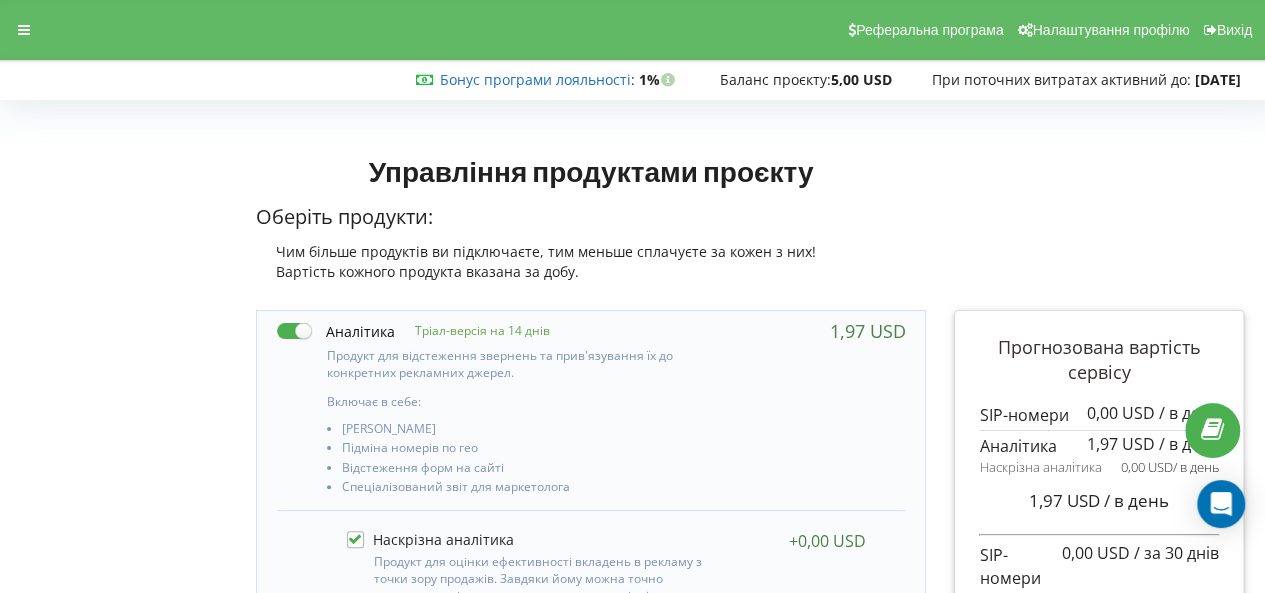 click on "Бонус програми лояльності" at bounding box center [535, 79] 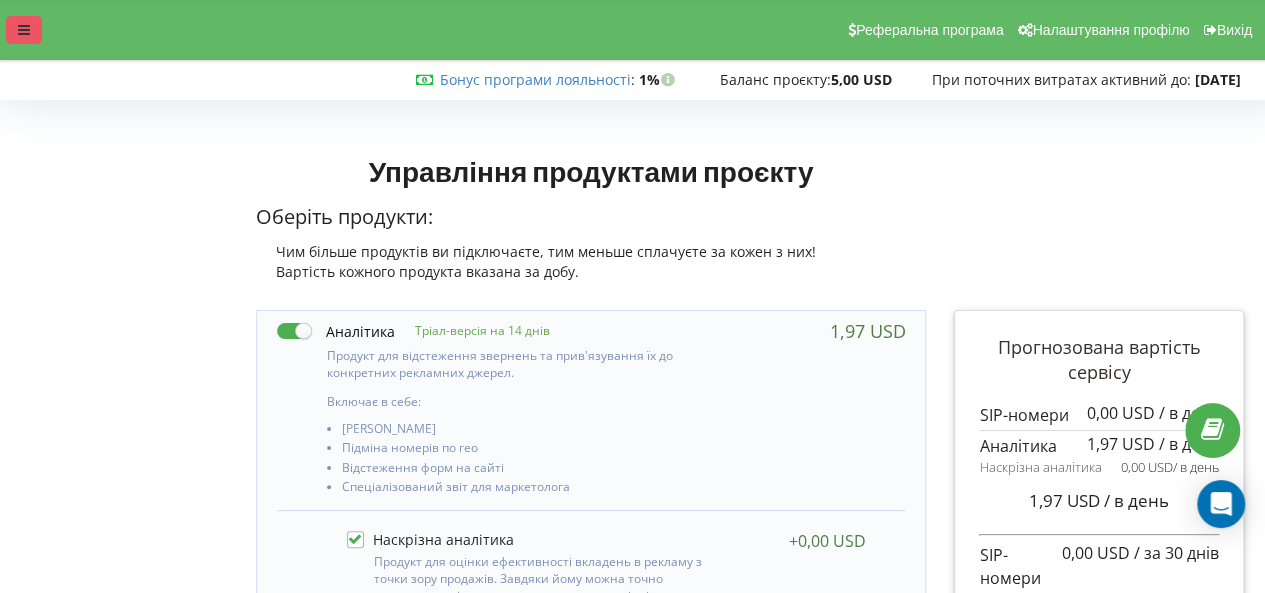 click at bounding box center [24, 30] 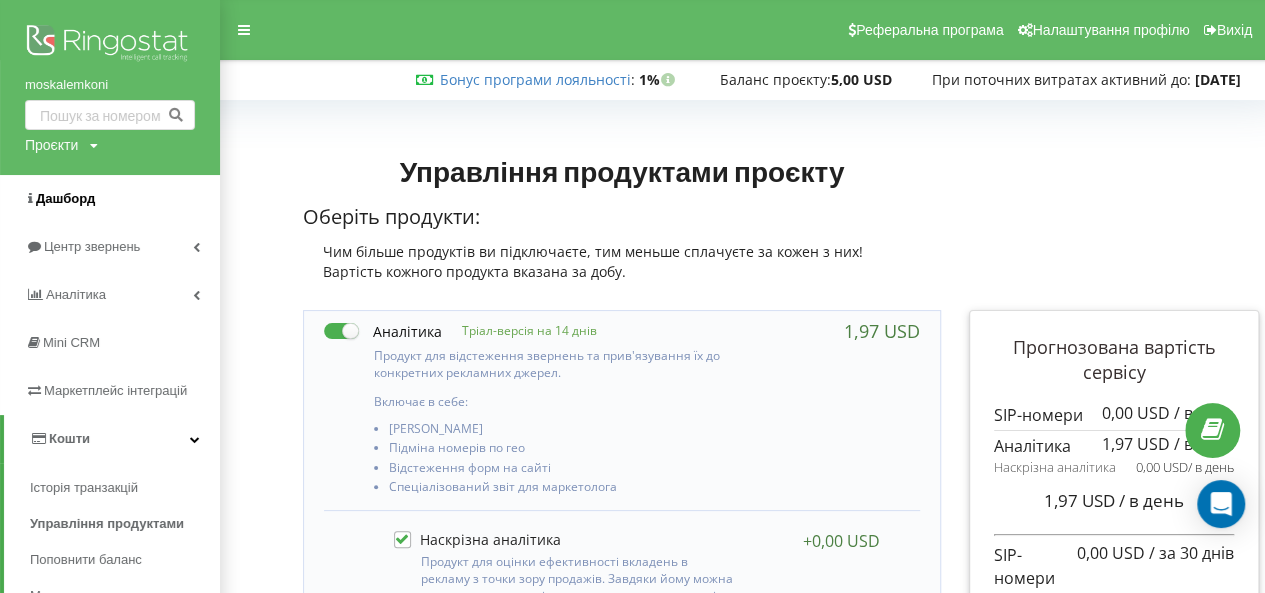 click on "Дашборд" at bounding box center (65, 198) 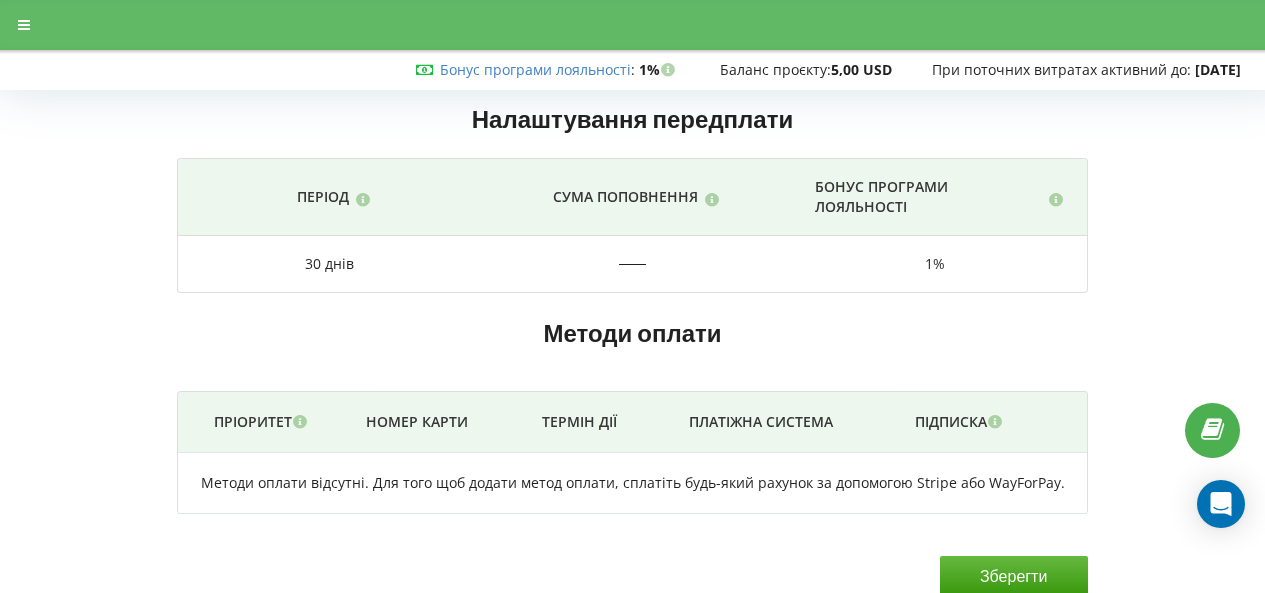 scroll, scrollTop: 0, scrollLeft: 0, axis: both 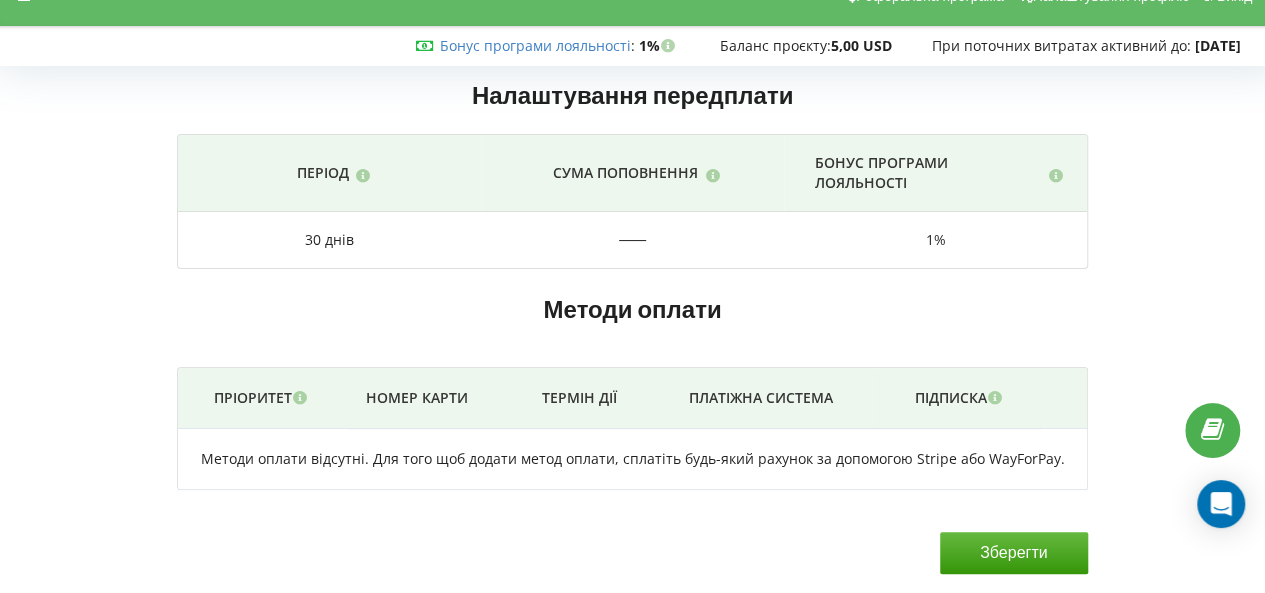 click on "Зберегти" at bounding box center (1014, 553) 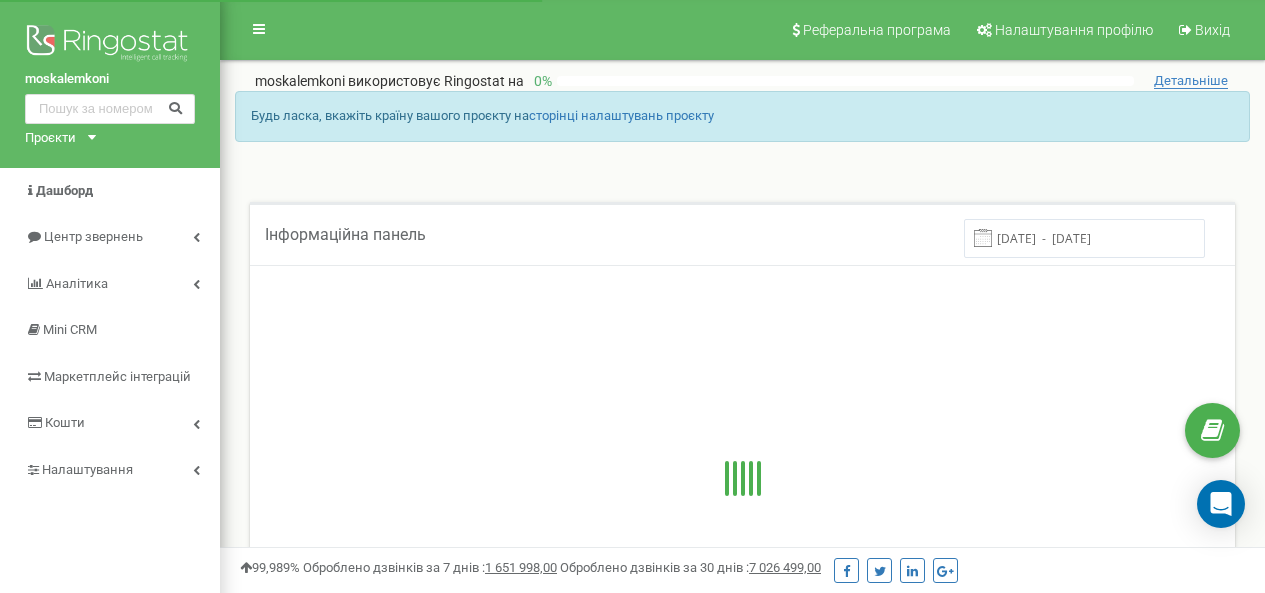 scroll, scrollTop: 0, scrollLeft: 0, axis: both 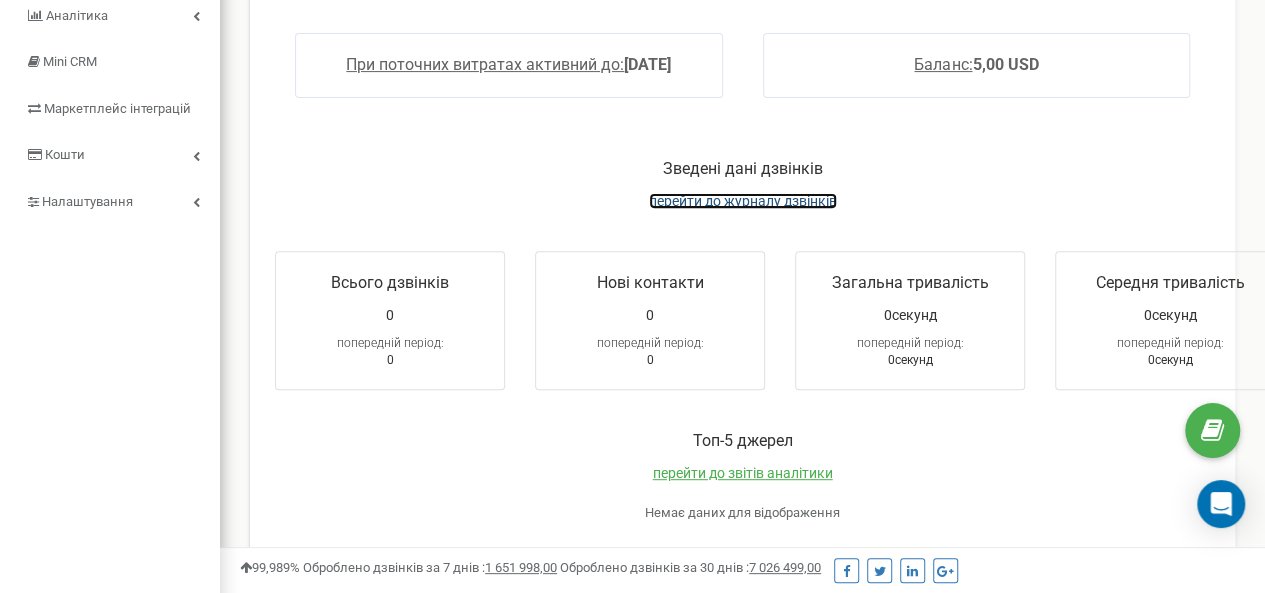 click on "перейти до журналу дзвінків" at bounding box center (743, 201) 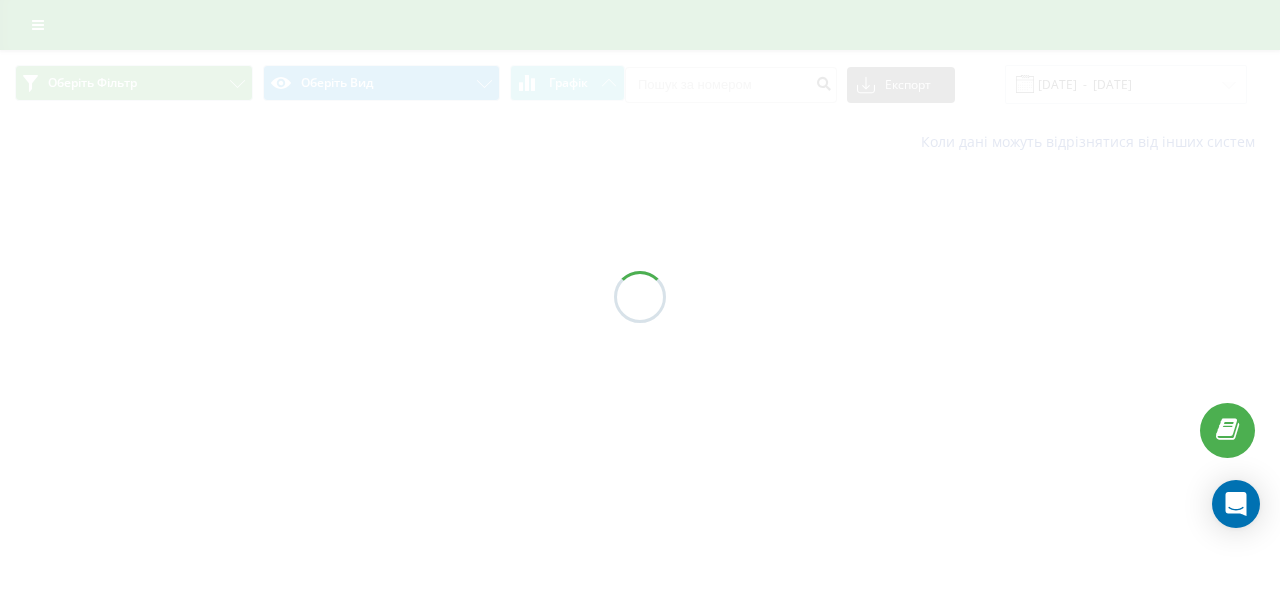 scroll, scrollTop: 0, scrollLeft: 0, axis: both 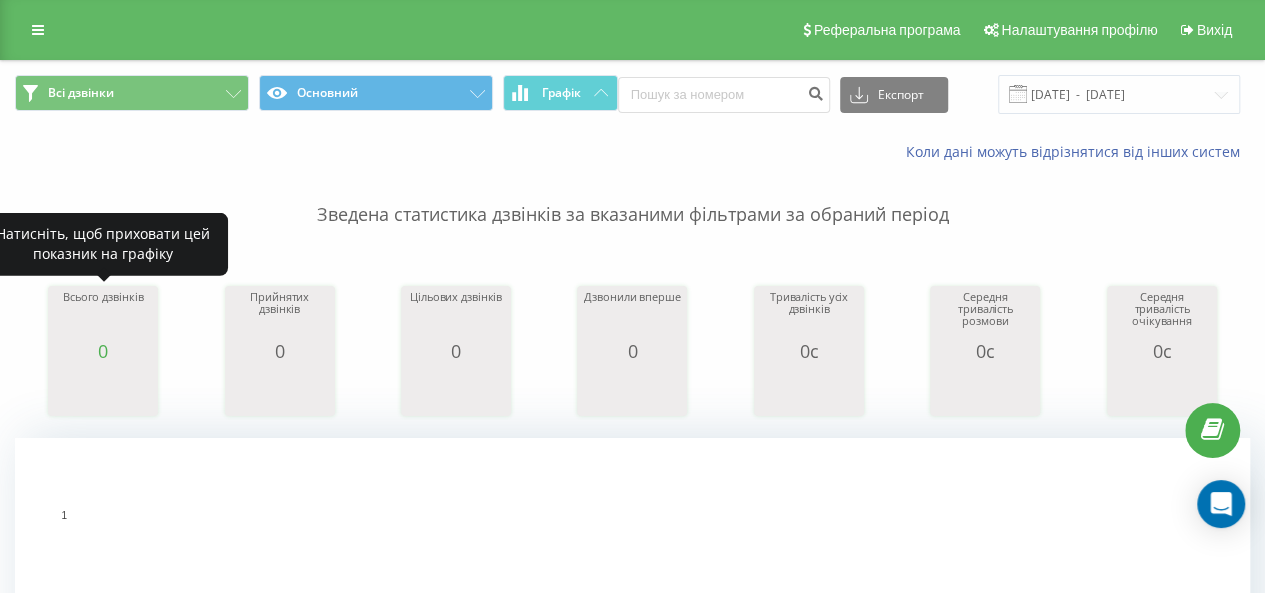 click 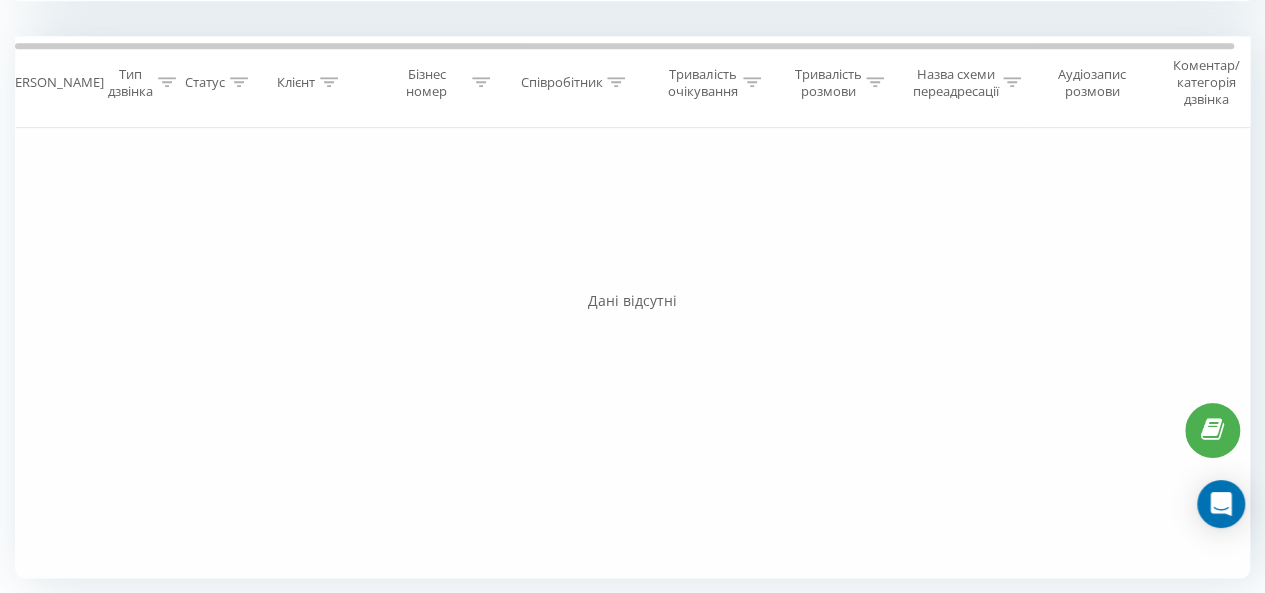 scroll, scrollTop: 0, scrollLeft: 0, axis: both 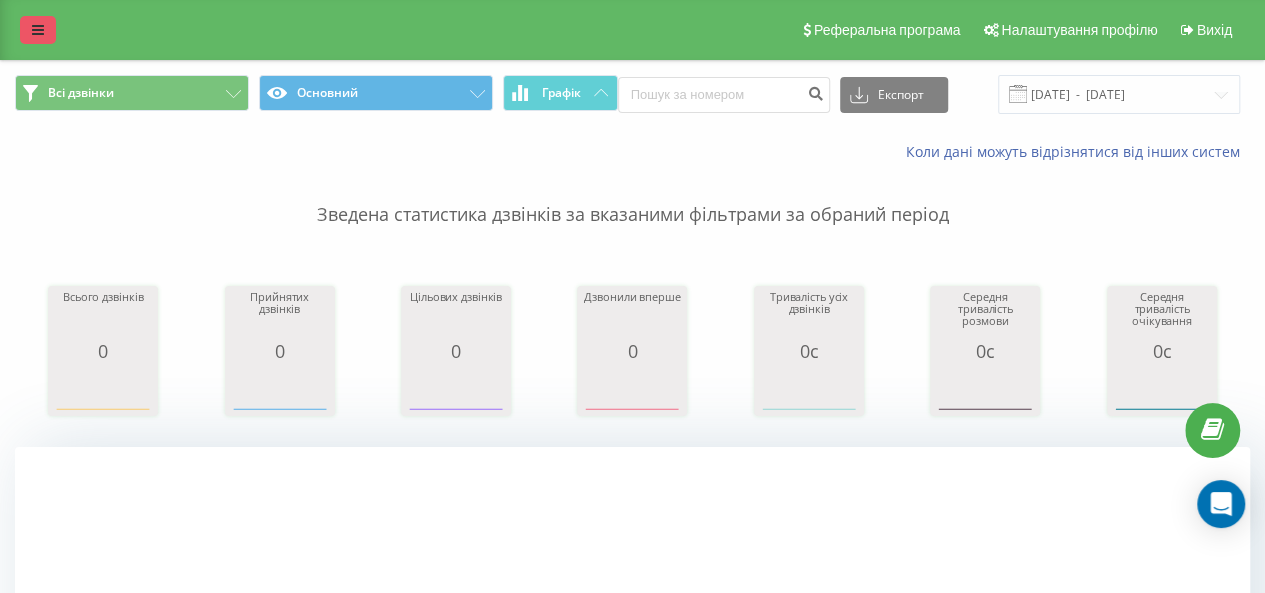 click at bounding box center (38, 30) 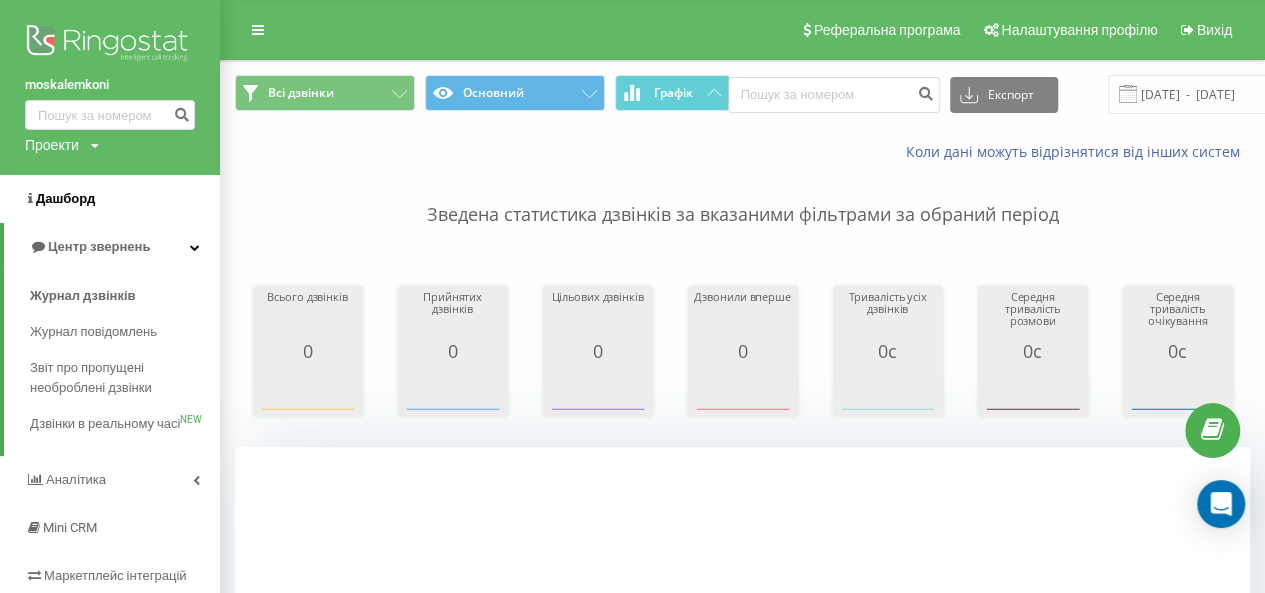 click on "Дашборд" at bounding box center (65, 198) 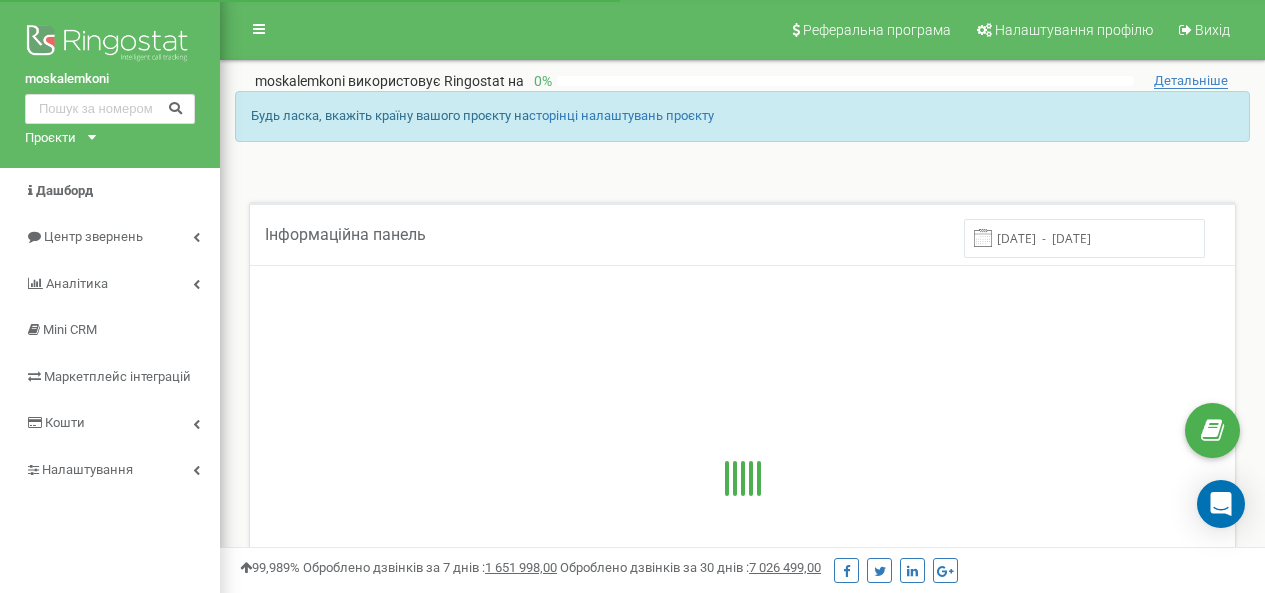 scroll, scrollTop: 0, scrollLeft: 0, axis: both 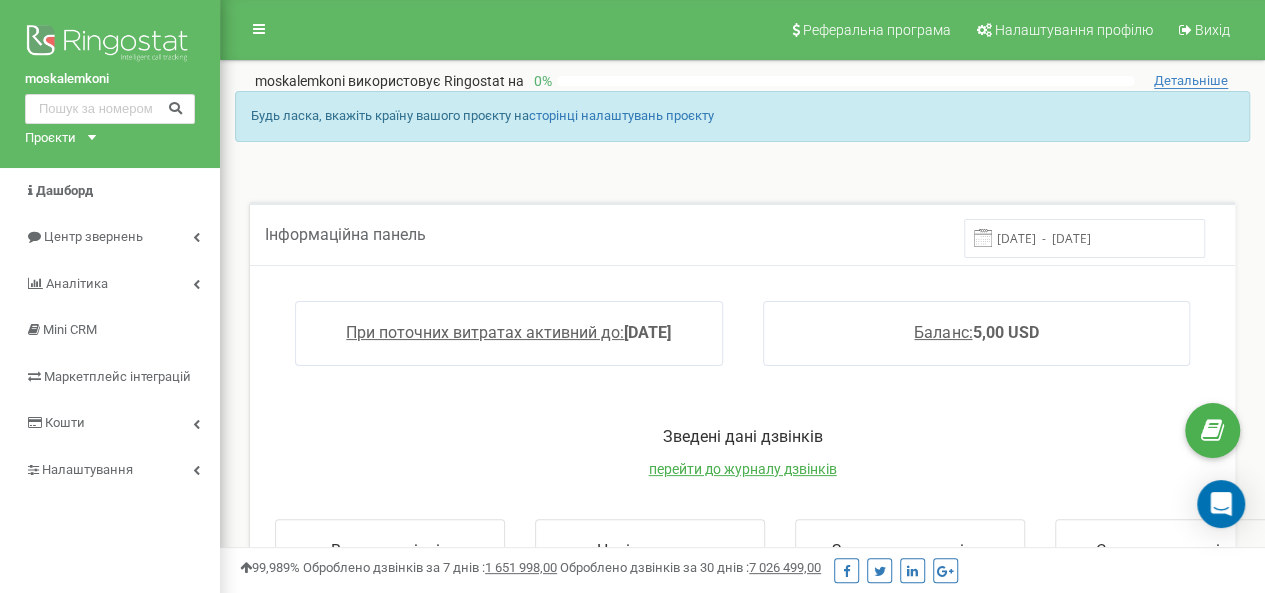 click on "Всього дзвінків 0 попередній період: 0" at bounding box center [390, 588] 